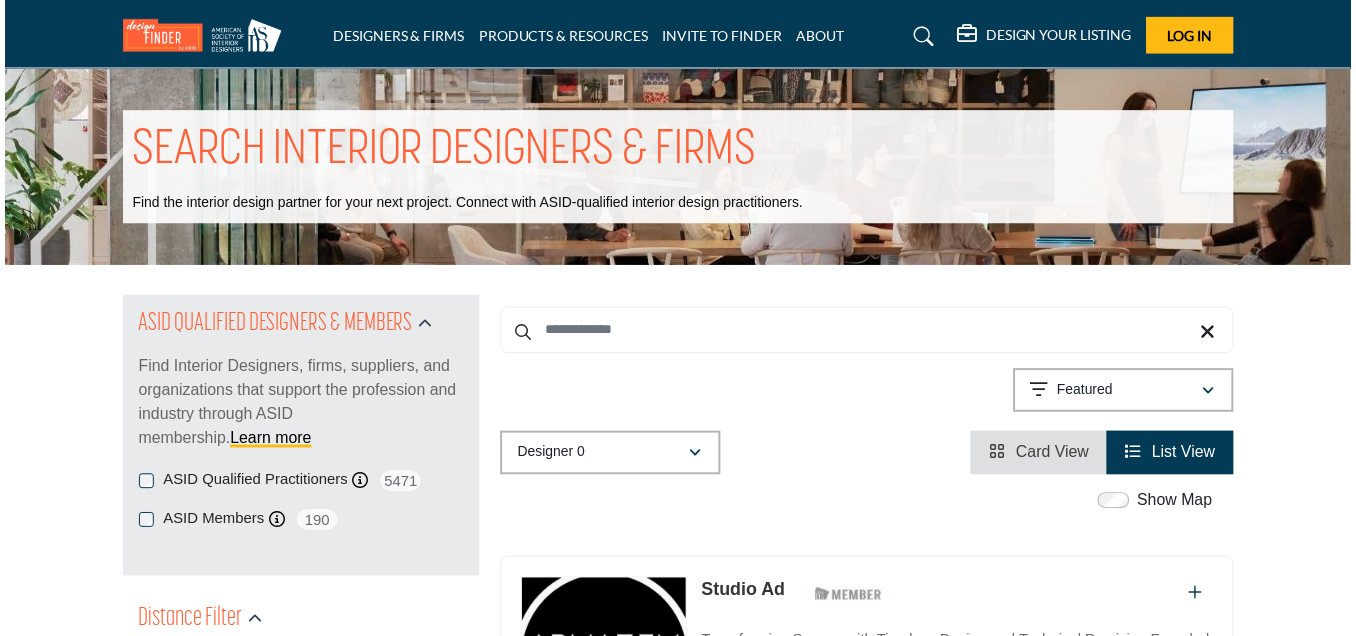 scroll, scrollTop: 0, scrollLeft: 0, axis: both 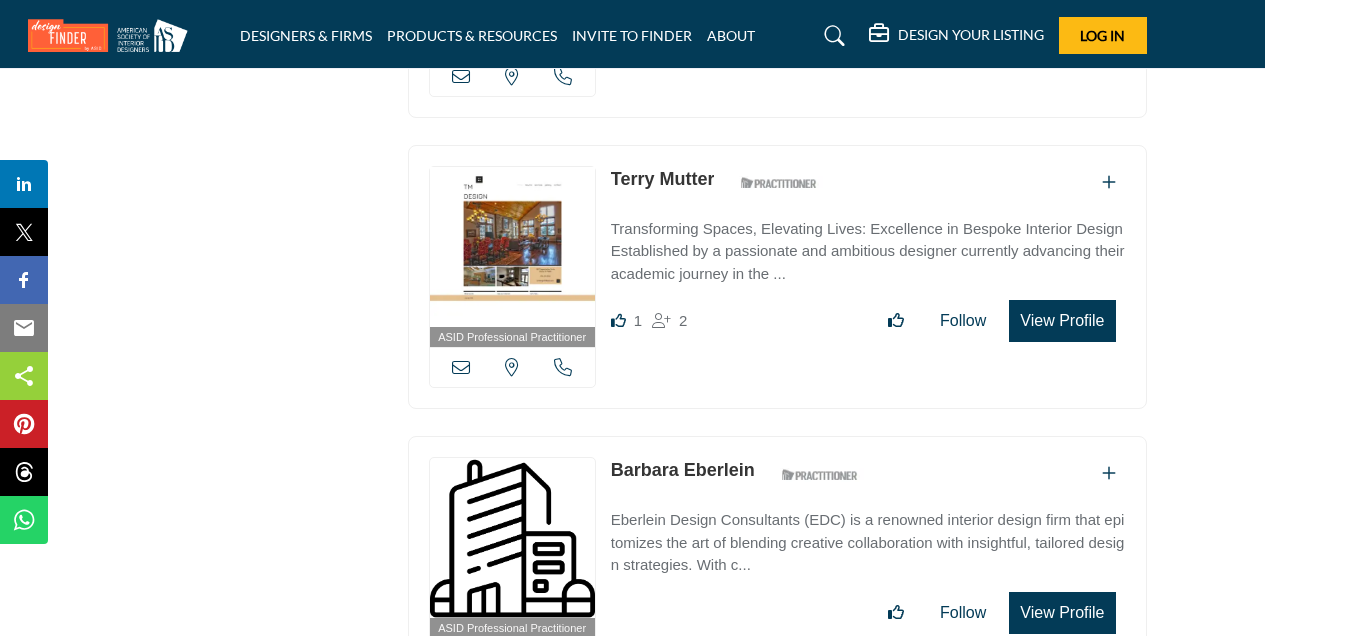 drag, startPoint x: 1354, startPoint y: 234, endPoint x: 1351, endPoint y: 202, distance: 32.140316 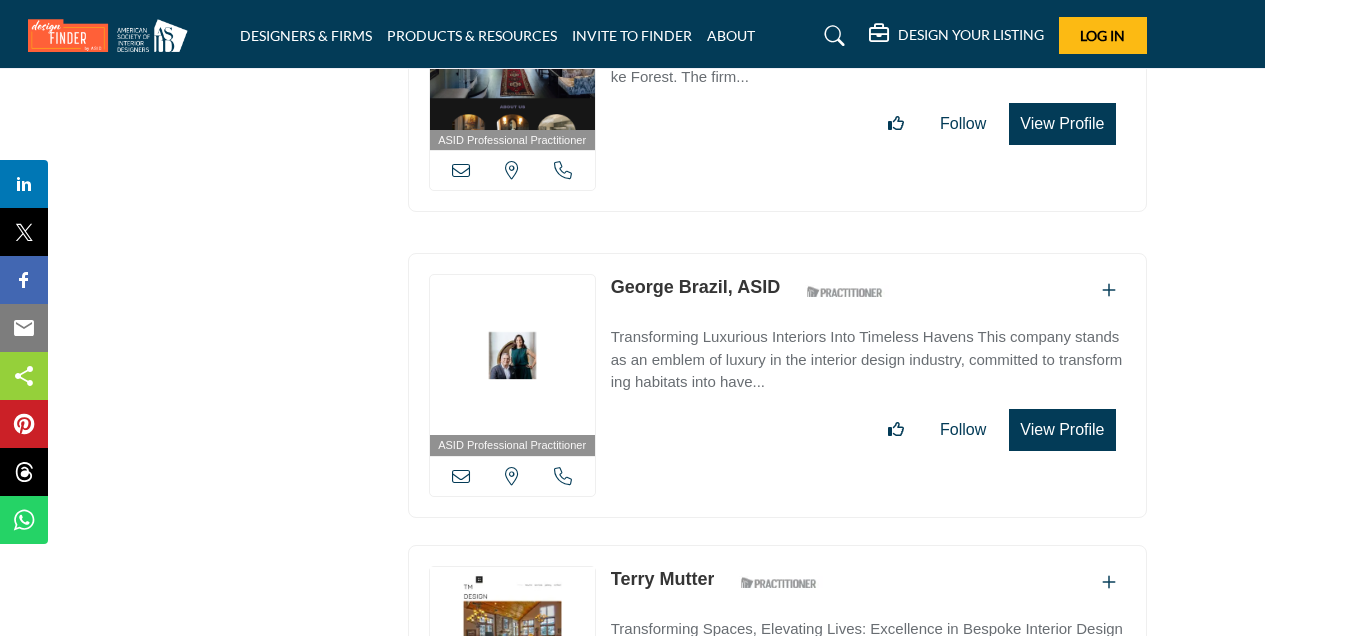 click on "DESIGNERS & FIRMS
PRODUCTS & RESOURCES
INVITE TO FINDER
ABOUT" at bounding box center (587, 3300) 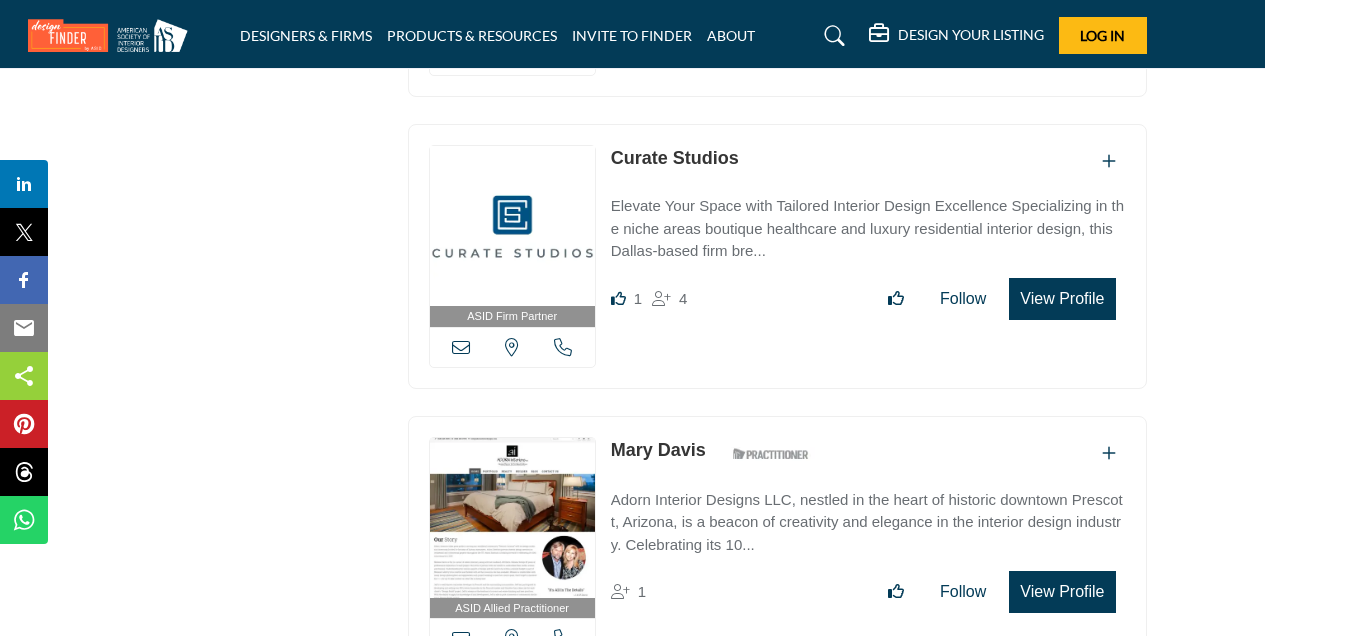scroll, scrollTop: 3242, scrollLeft: 91, axis: both 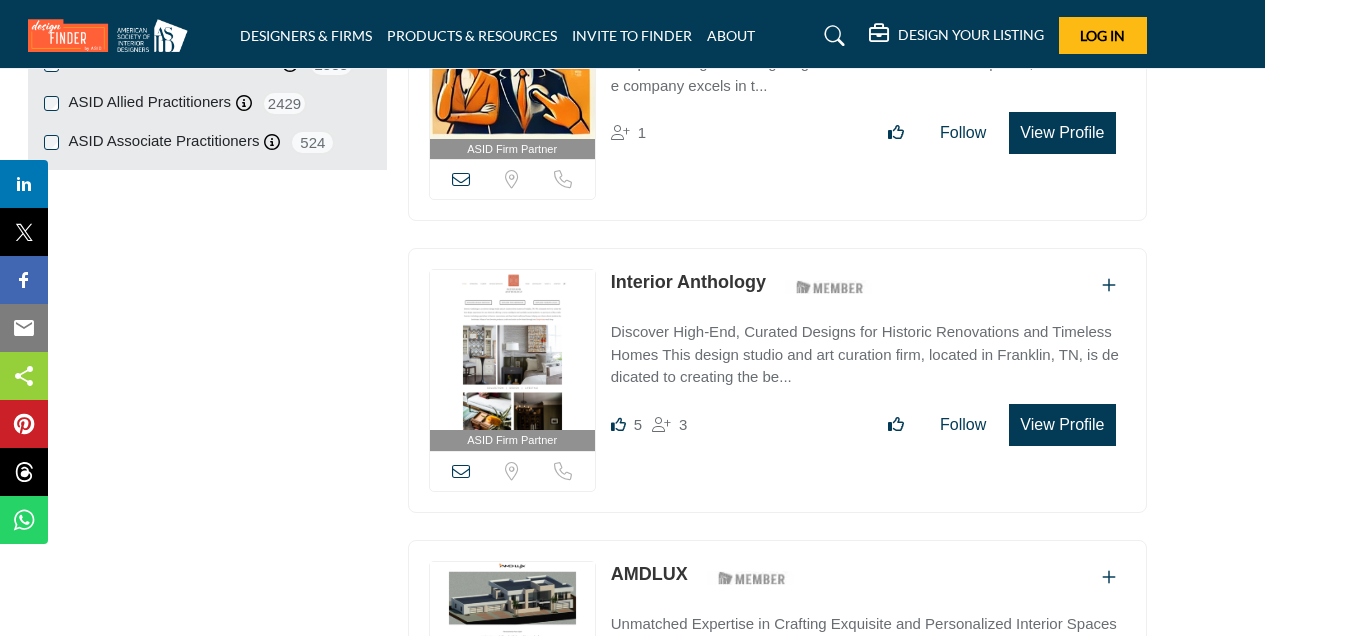 click on "Interior Anthology" at bounding box center [688, 282] 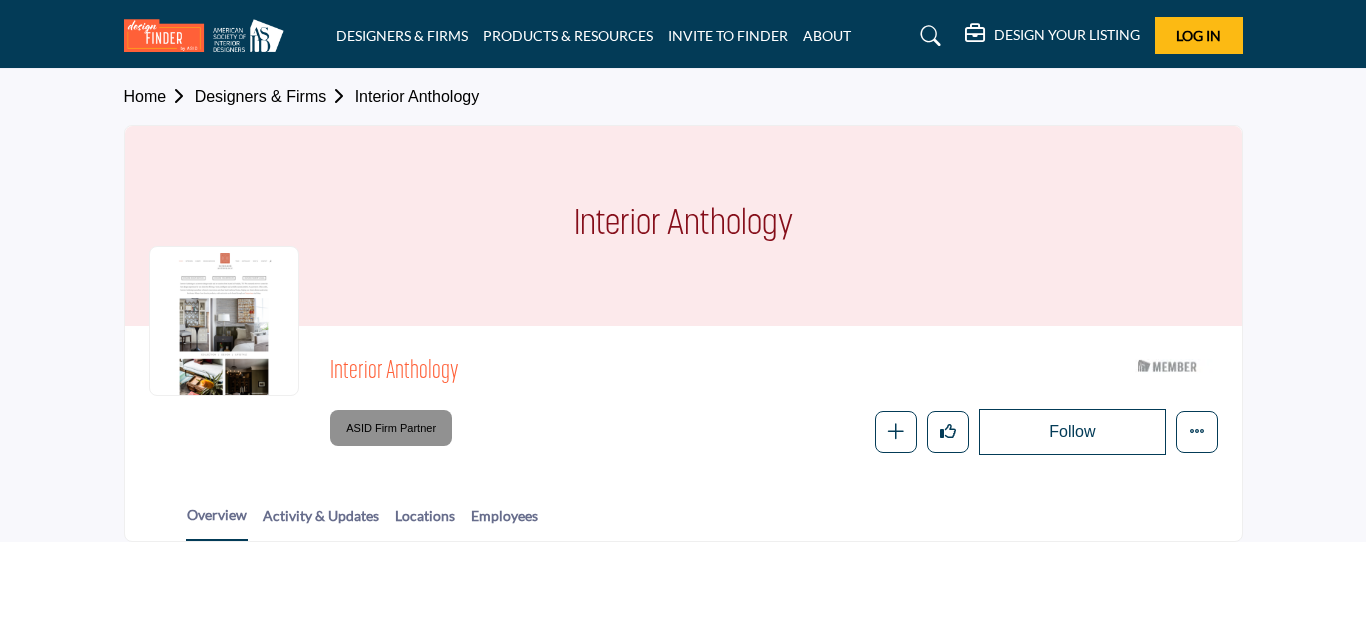 scroll, scrollTop: 0, scrollLeft: 0, axis: both 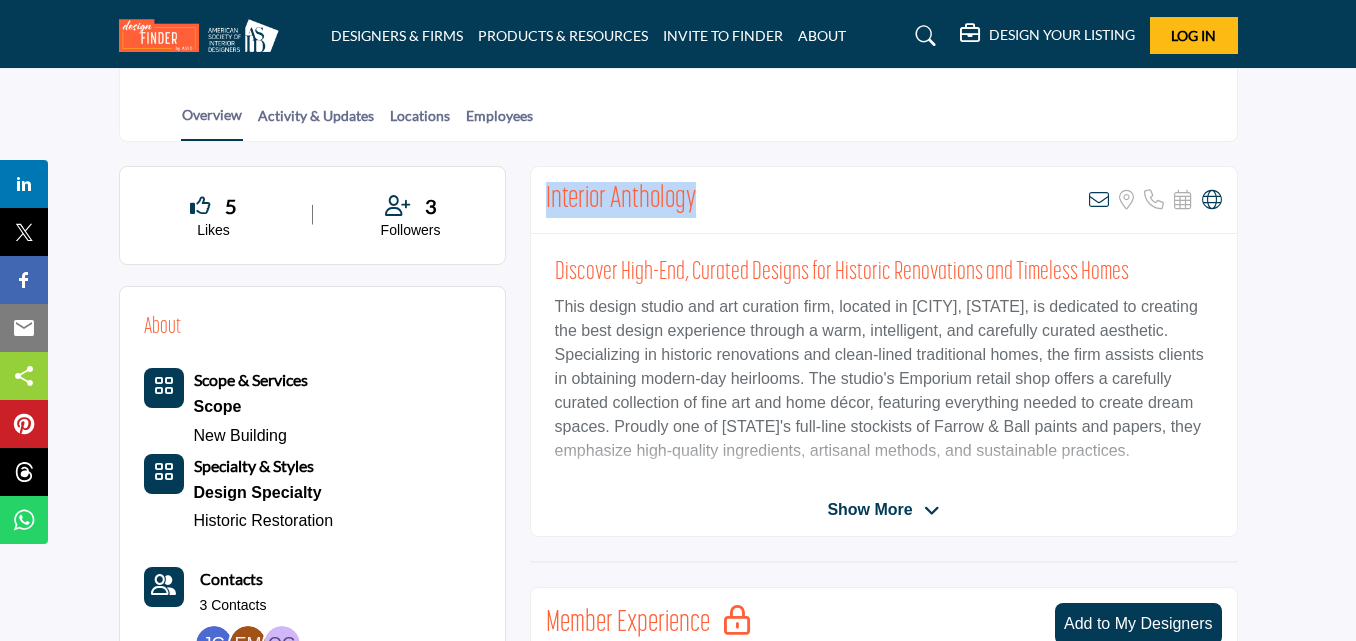 drag, startPoint x: 701, startPoint y: 195, endPoint x: 541, endPoint y: 190, distance: 160.07811 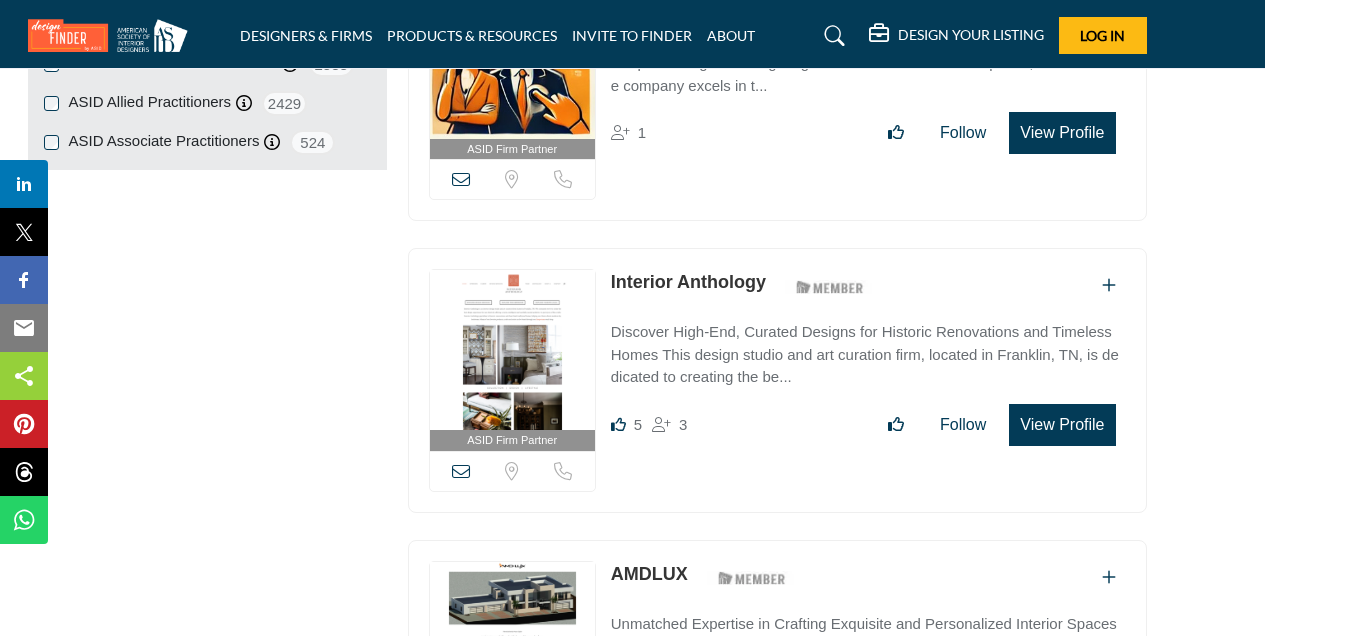 scroll, scrollTop: 0, scrollLeft: 0, axis: both 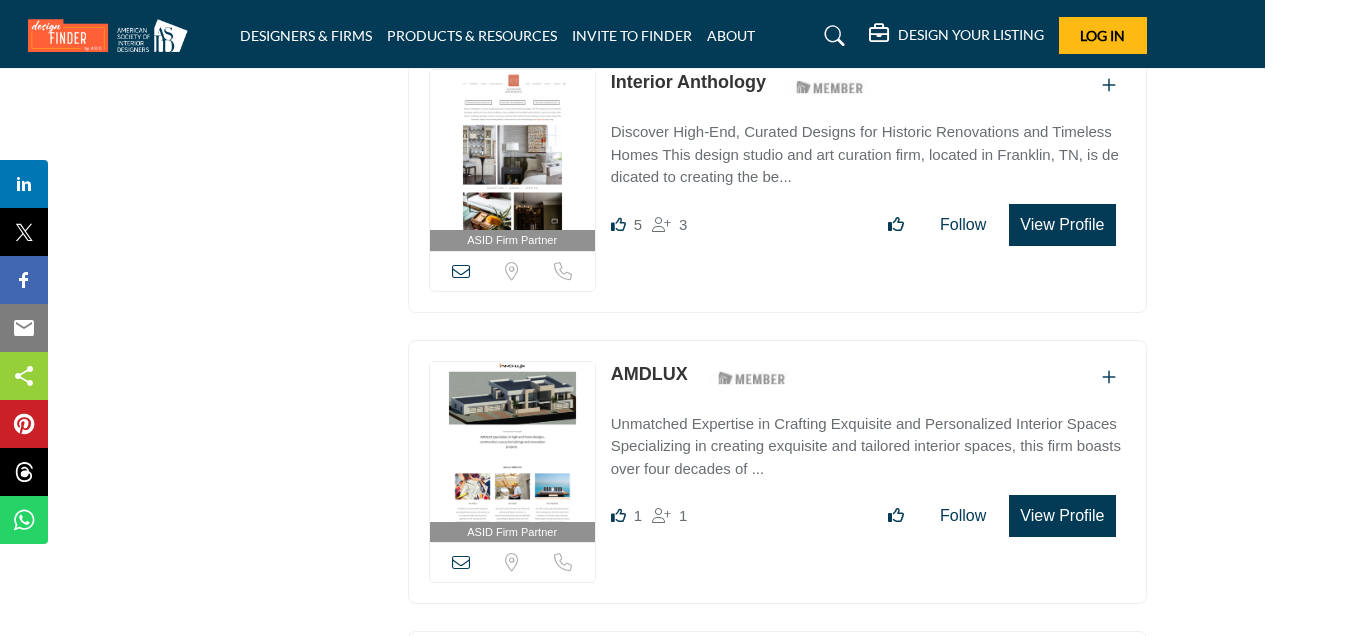 click on "AMDLUX" at bounding box center (649, 374) 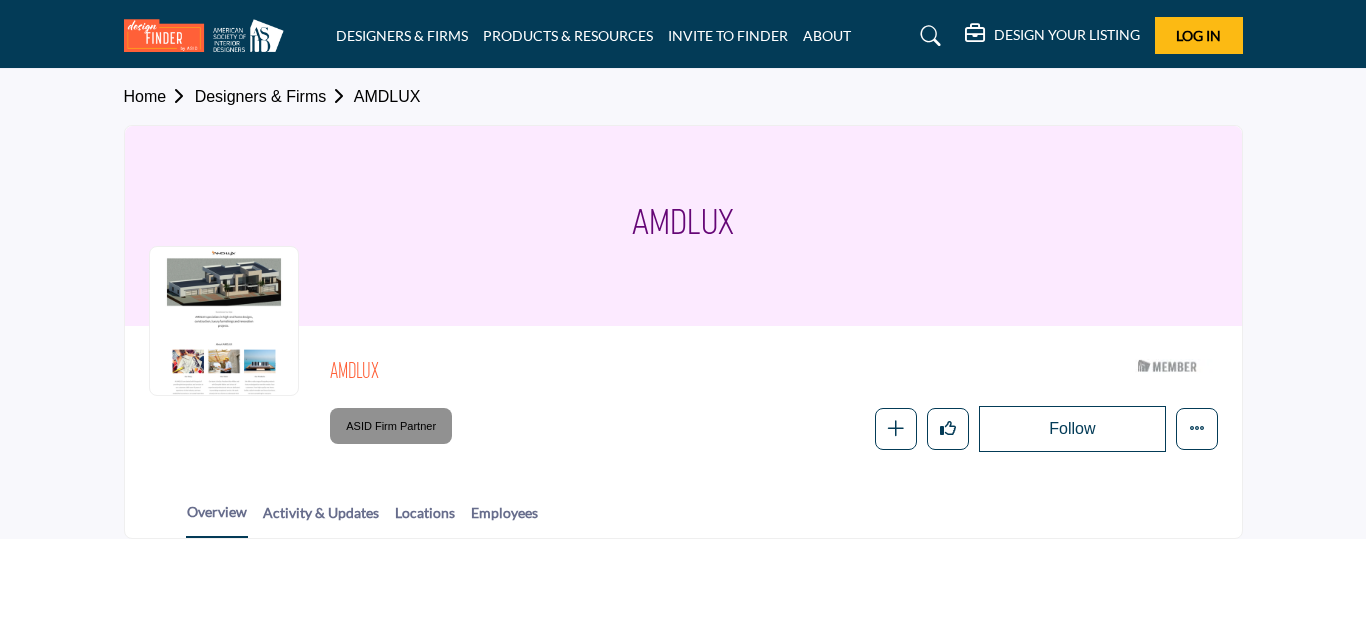 scroll, scrollTop: 0, scrollLeft: 0, axis: both 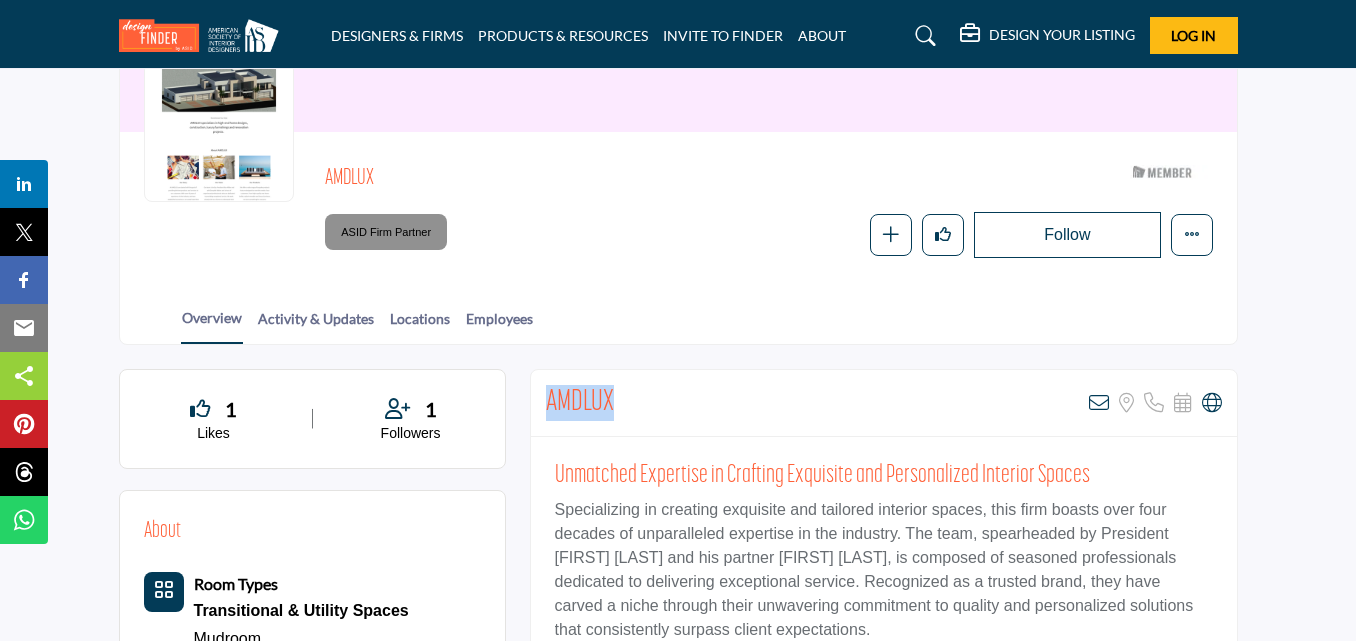 drag, startPoint x: 617, startPoint y: 394, endPoint x: 570, endPoint y: 395, distance: 47.010635 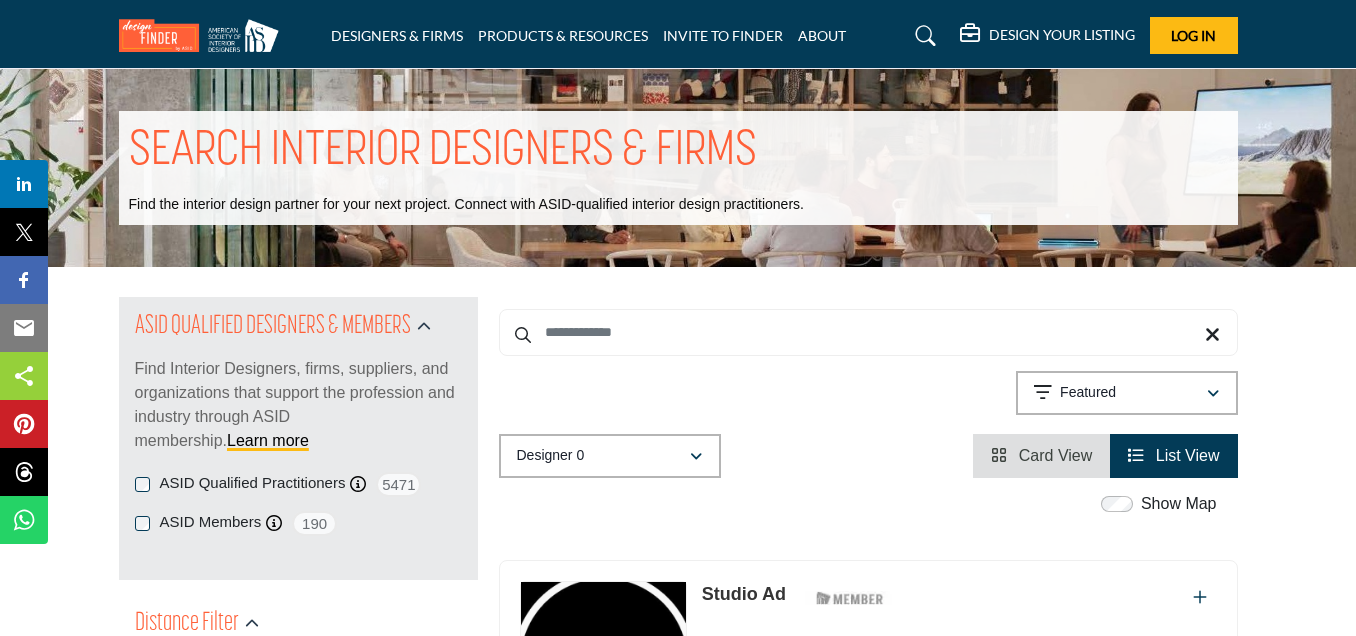 scroll, scrollTop: 2550, scrollLeft: 85, axis: both 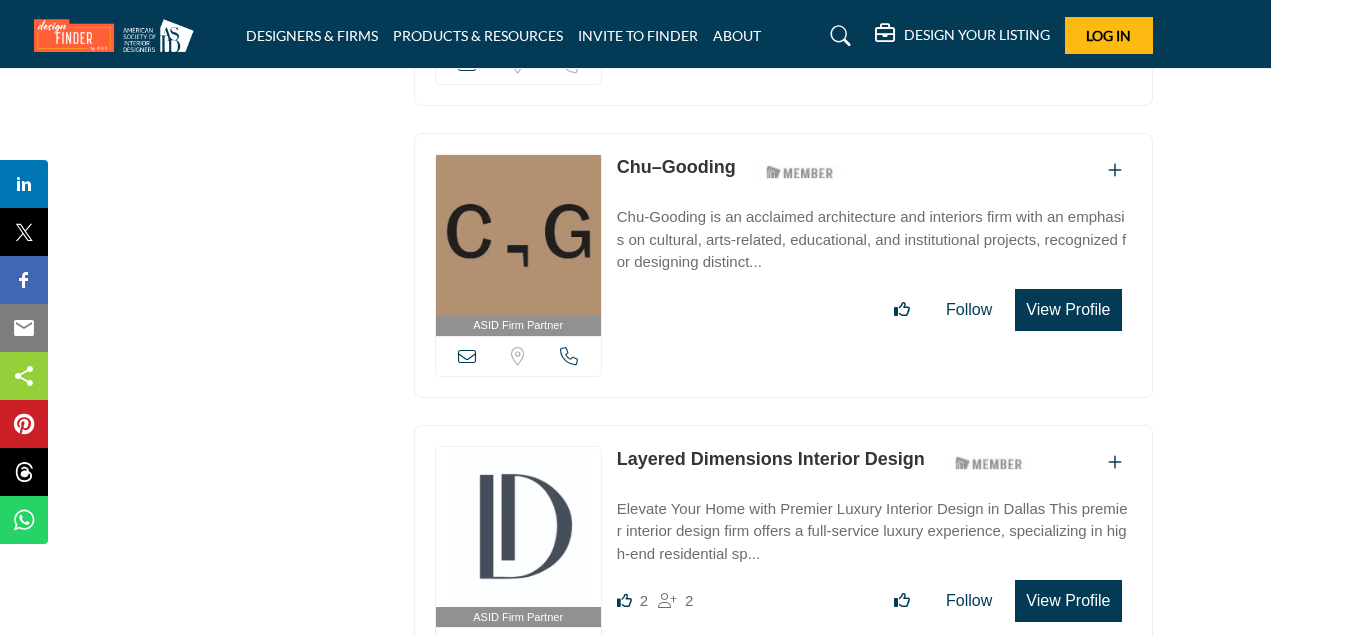 click on "Chu–Gooding" at bounding box center (676, 167) 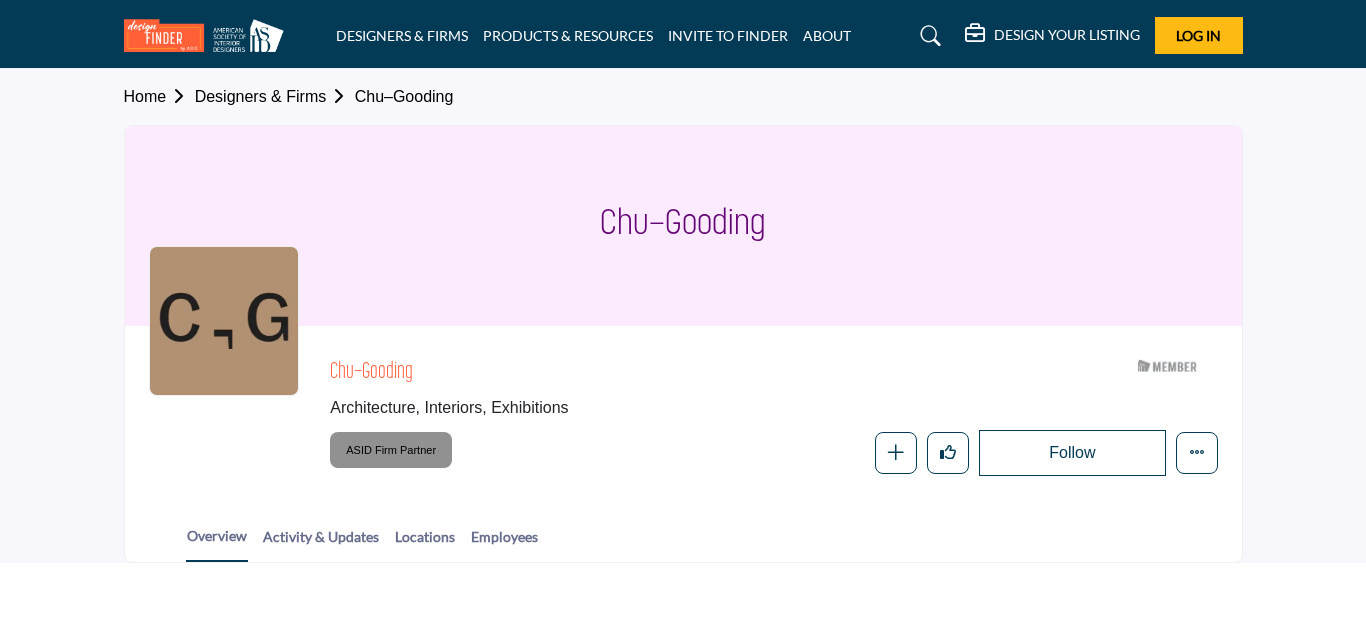 scroll, scrollTop: 0, scrollLeft: 0, axis: both 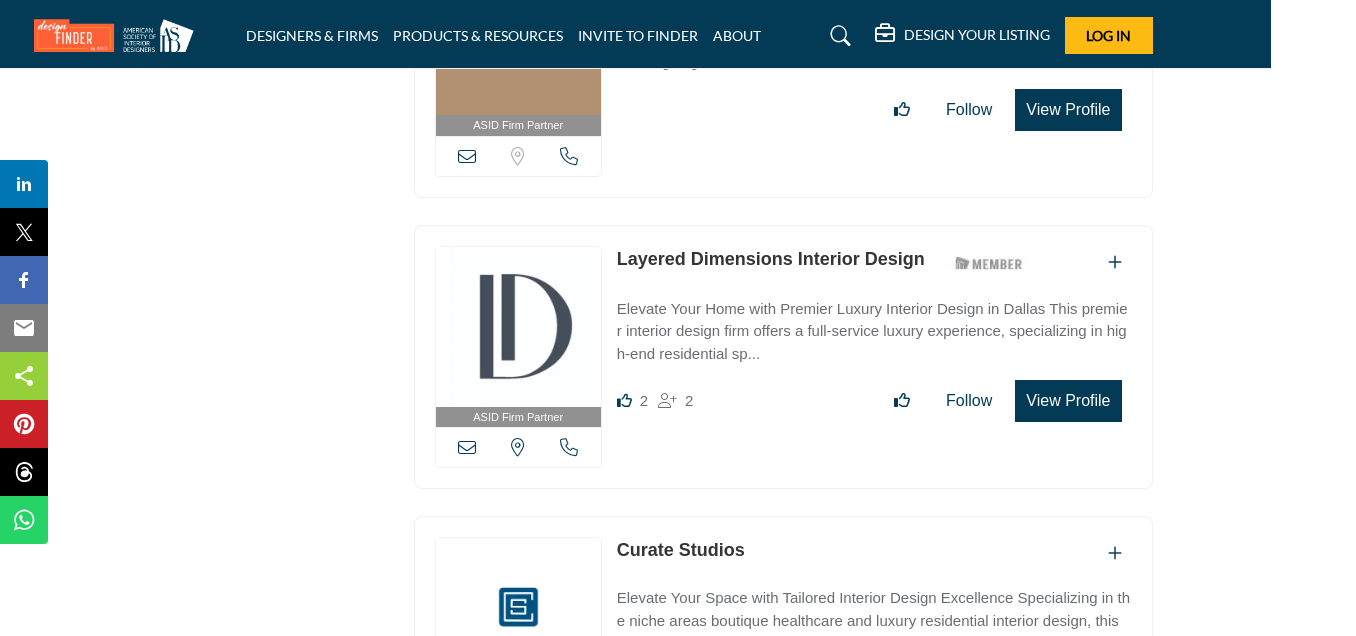 click on "Layered Dimensions Interior Design" at bounding box center [771, 259] 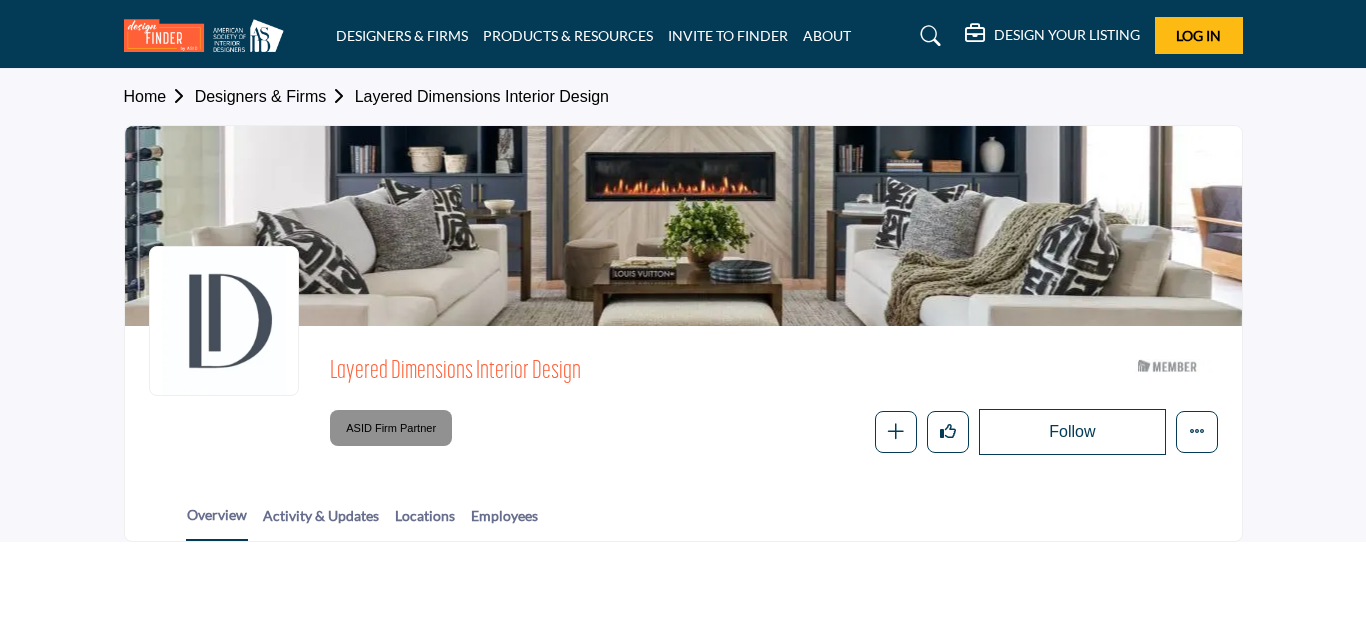 scroll, scrollTop: 0, scrollLeft: 0, axis: both 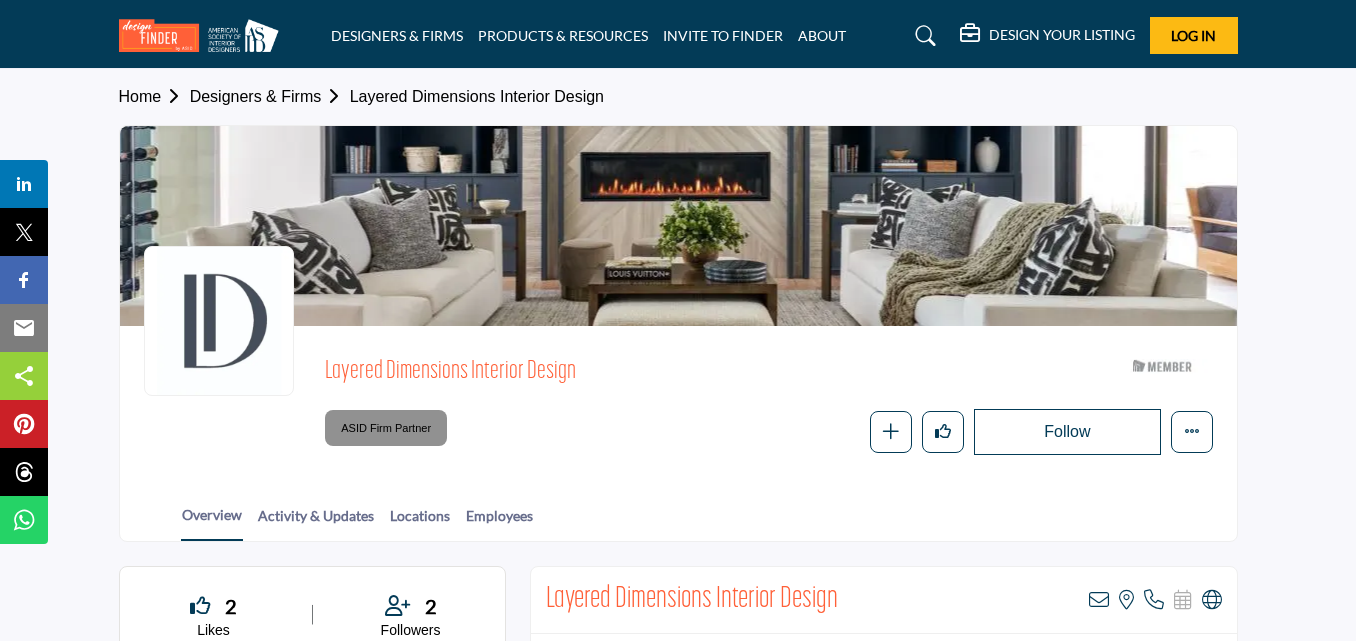 drag, startPoint x: 587, startPoint y: 370, endPoint x: 321, endPoint y: 380, distance: 266.1879 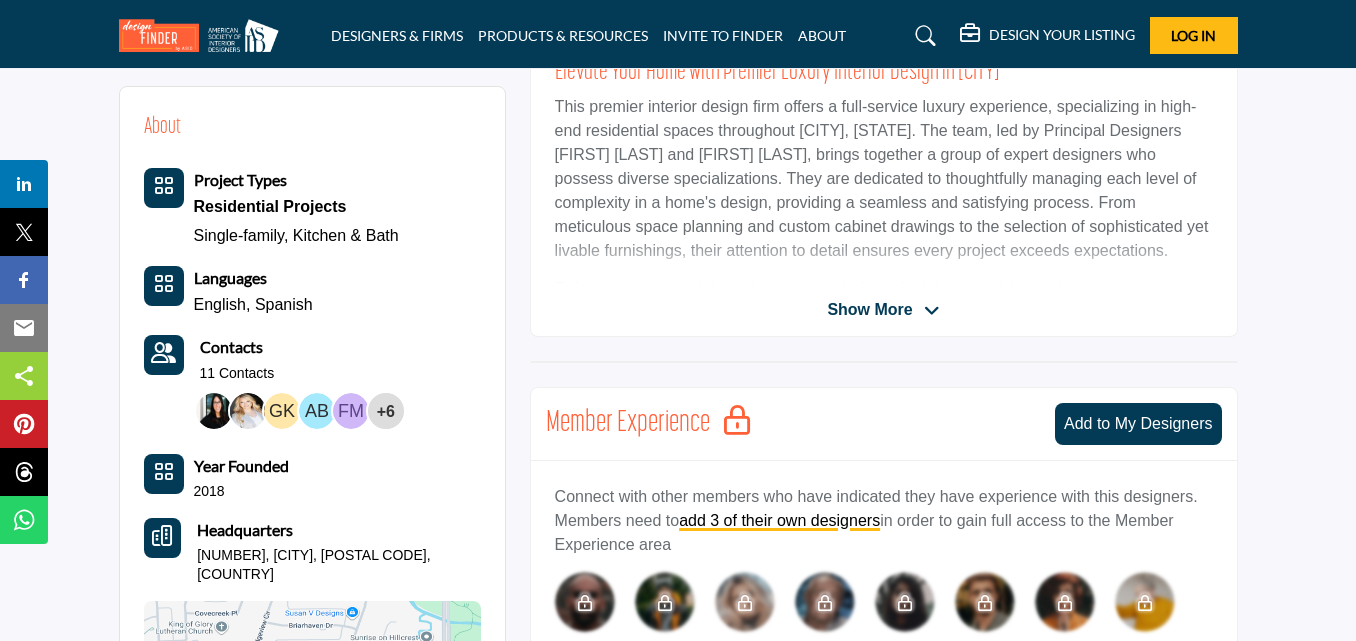 scroll, scrollTop: 1200, scrollLeft: 0, axis: vertical 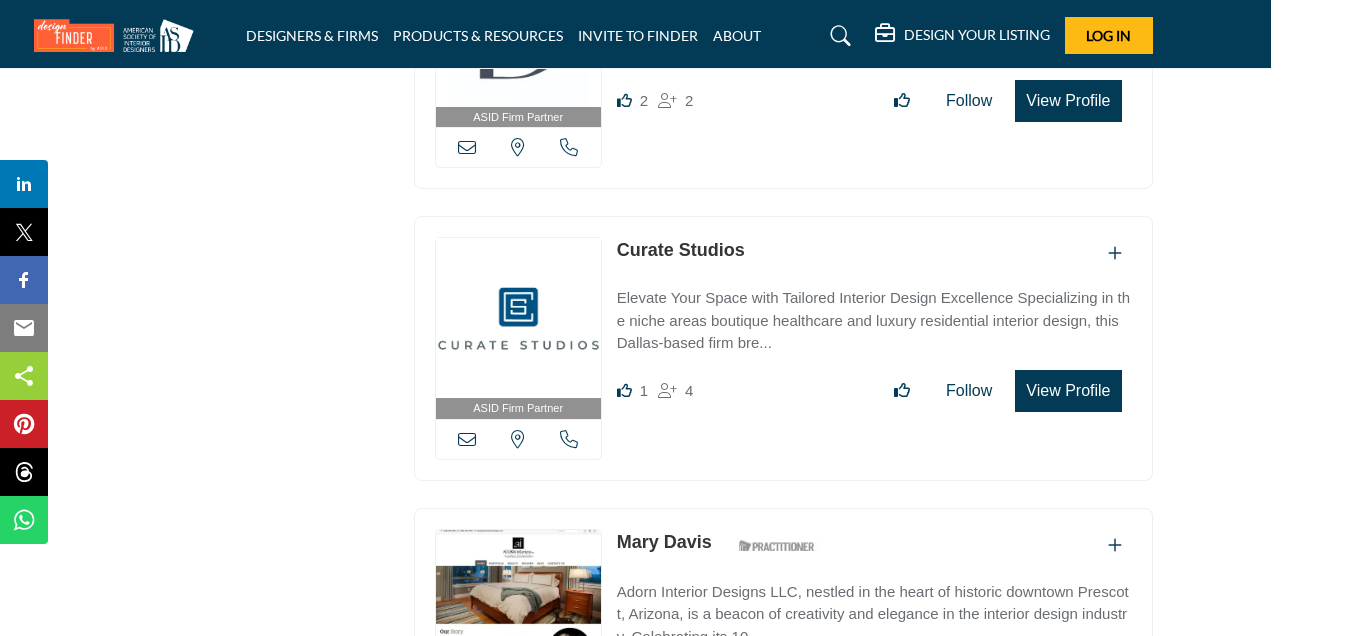 click on "Curate Studios" at bounding box center [681, 250] 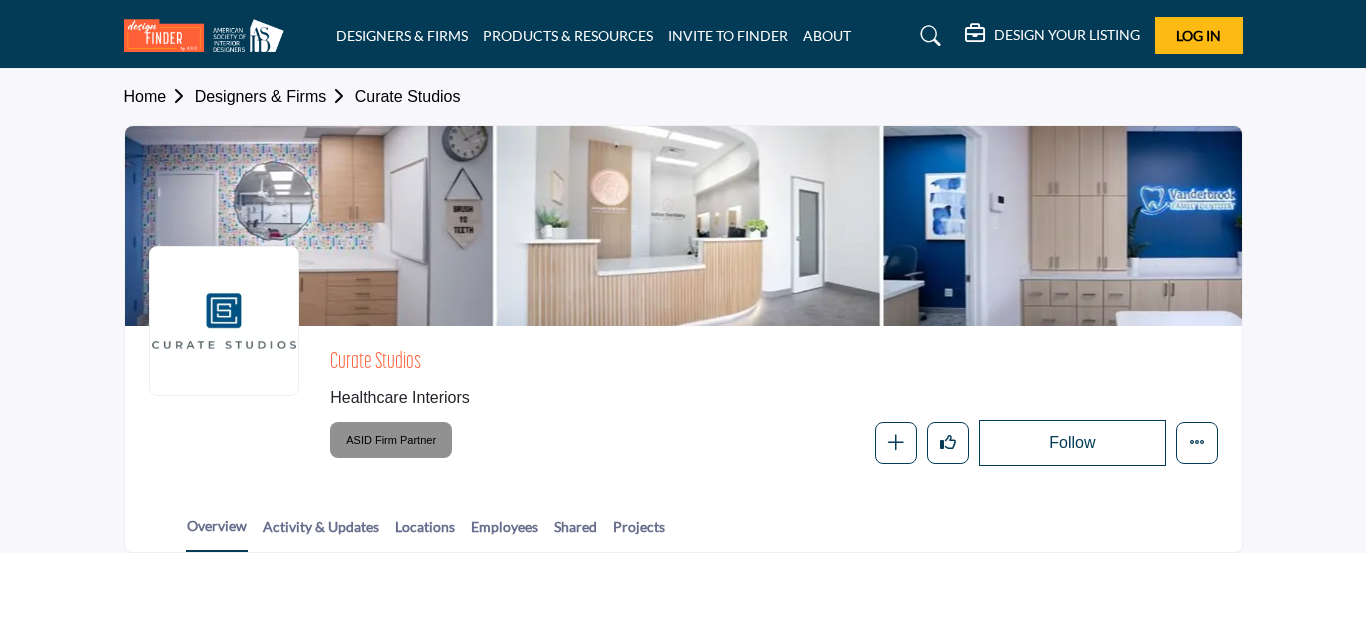 scroll, scrollTop: 0, scrollLeft: 0, axis: both 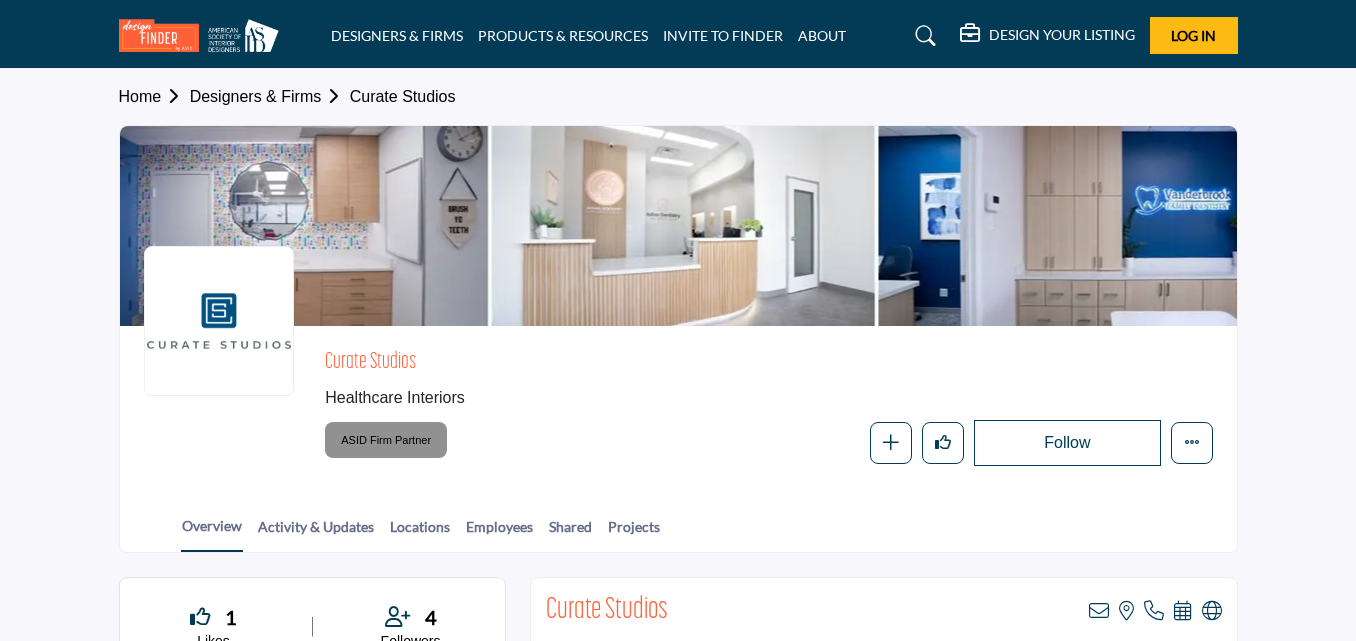 copy on "Curate Studios" 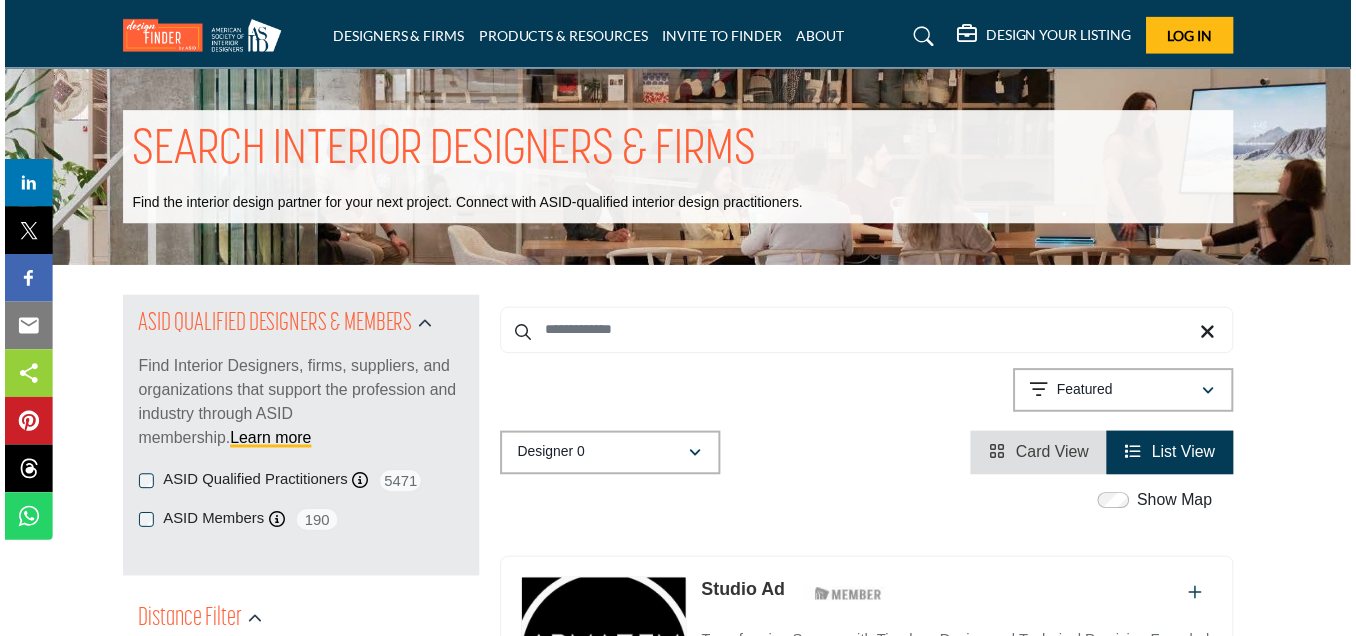 scroll, scrollTop: 3550, scrollLeft: 85, axis: both 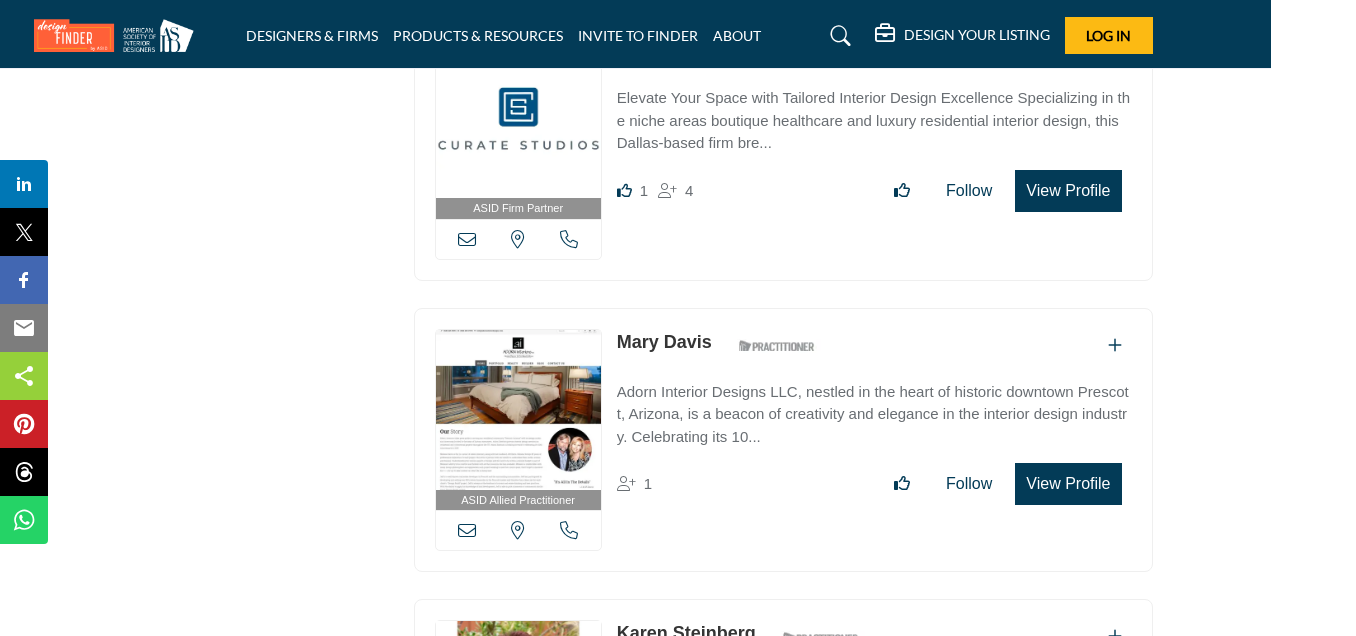 click on "Mary Davis" at bounding box center [664, 342] 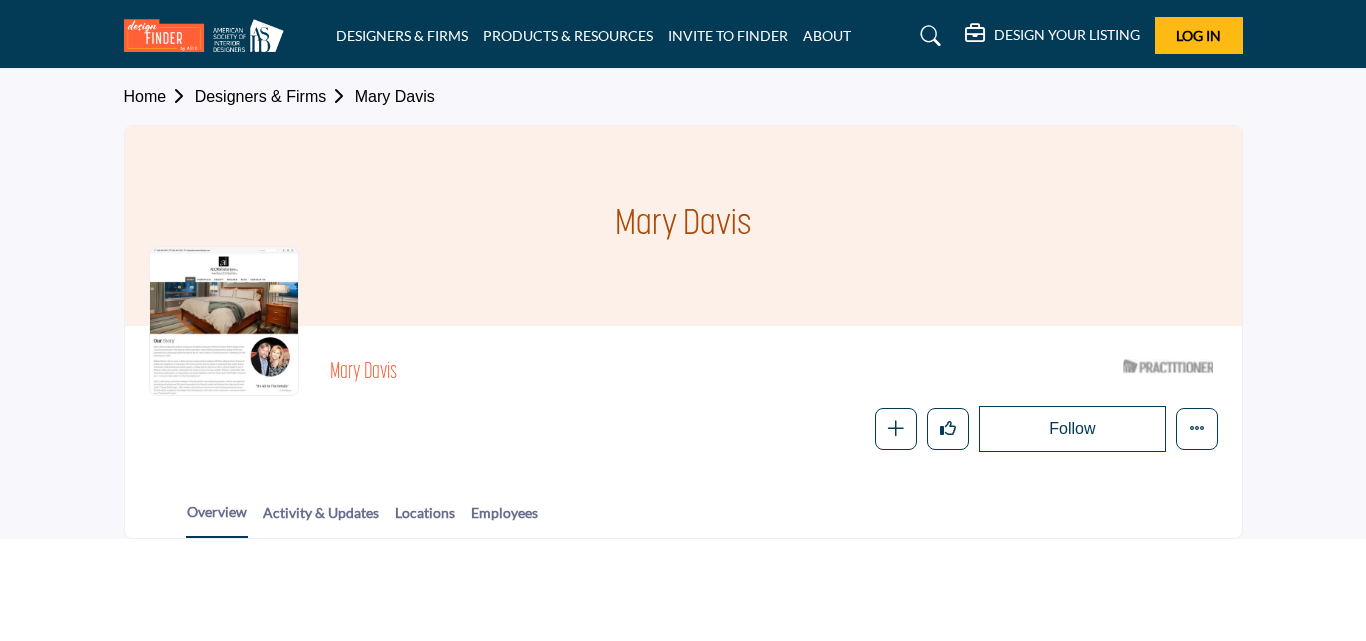 scroll, scrollTop: 0, scrollLeft: 0, axis: both 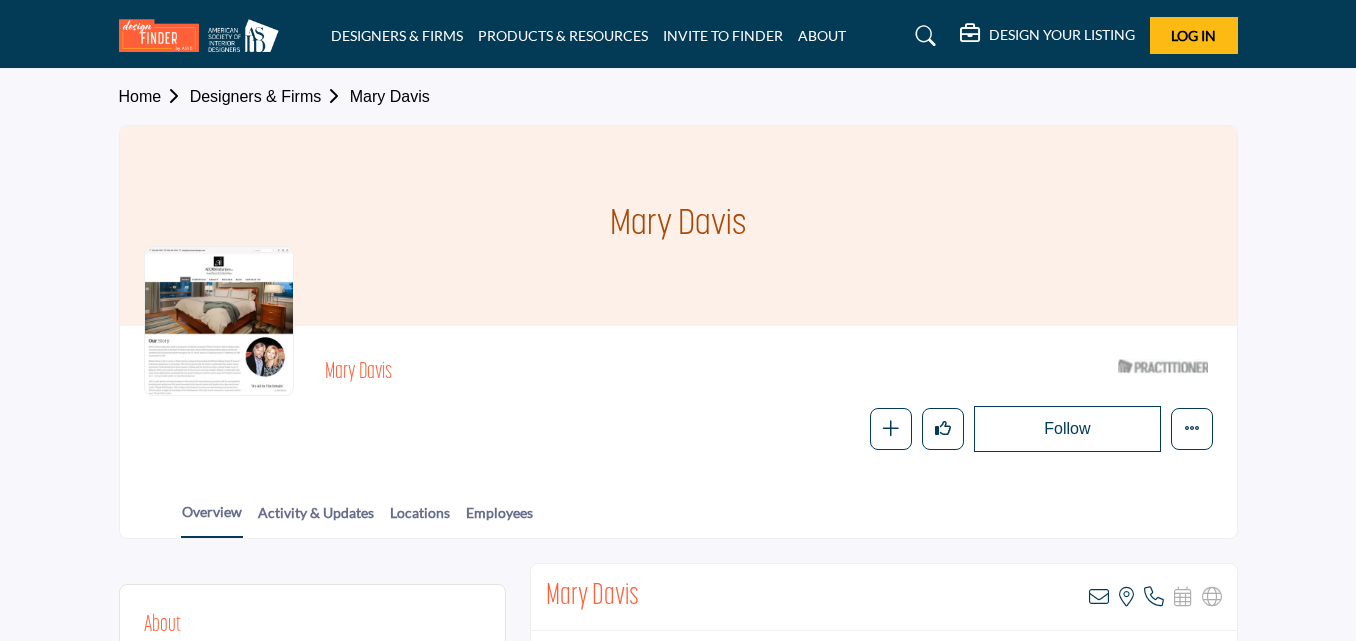 drag, startPoint x: 622, startPoint y: 222, endPoint x: 751, endPoint y: 212, distance: 129.38702 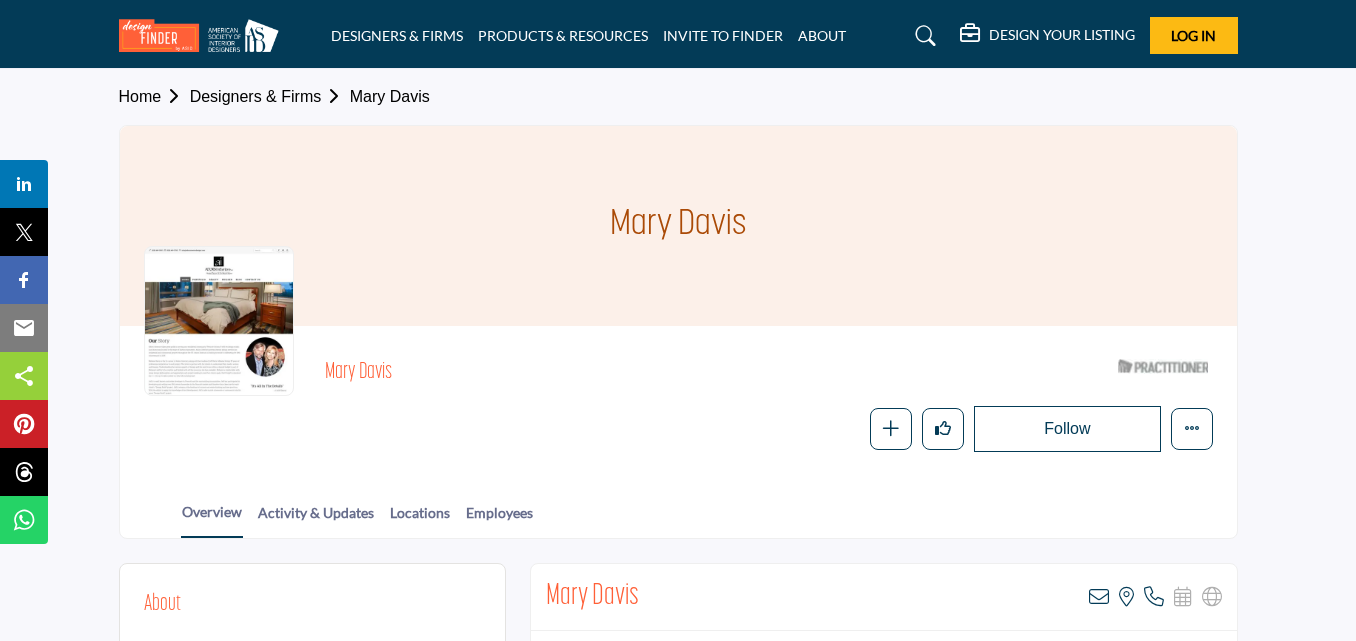 copy on "Mary Davis" 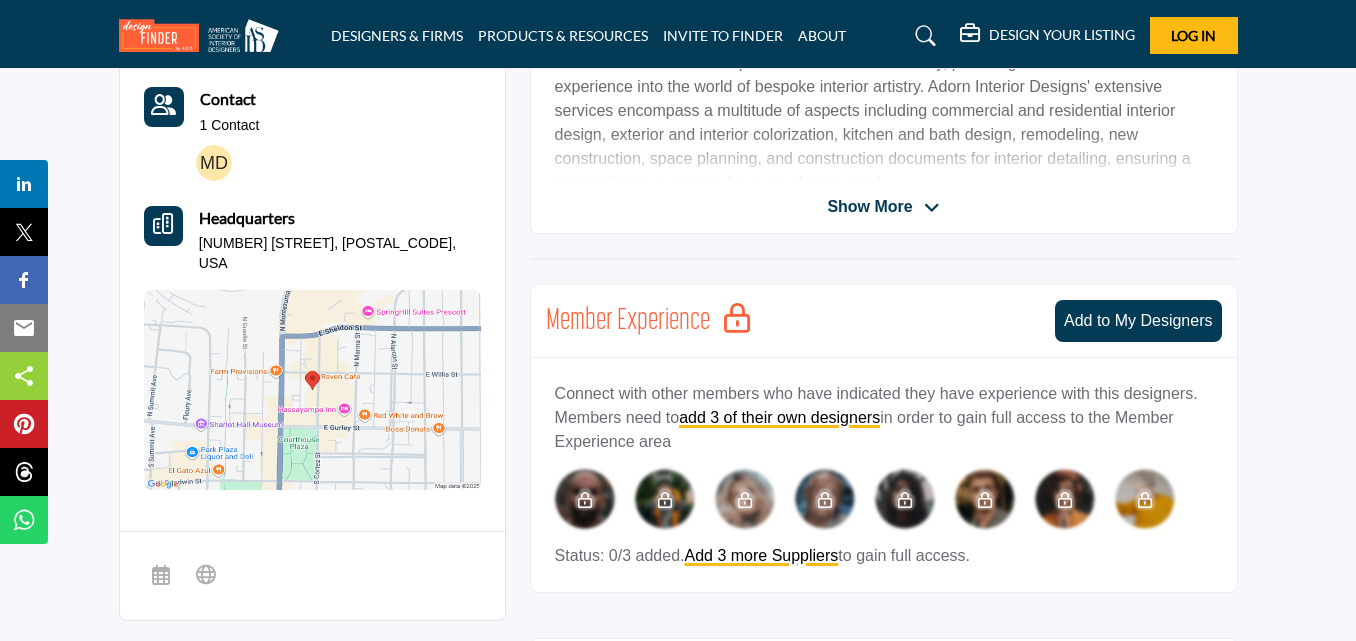 scroll, scrollTop: 300, scrollLeft: 0, axis: vertical 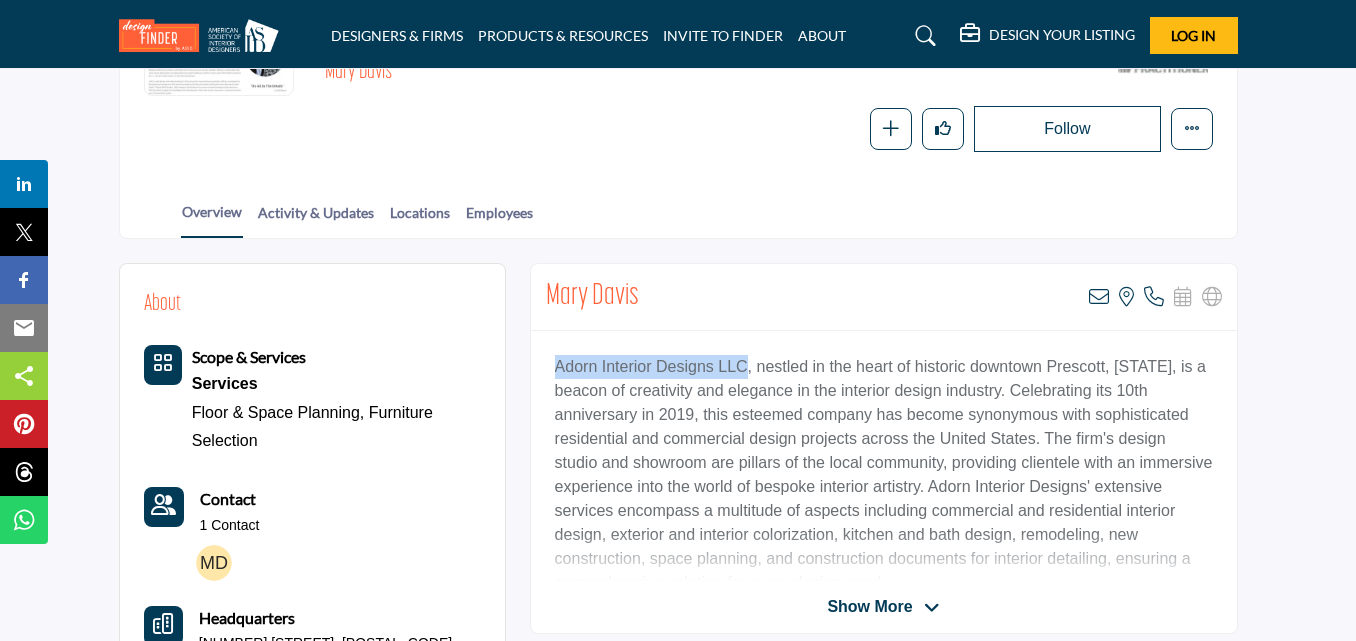 drag, startPoint x: 557, startPoint y: 365, endPoint x: 747, endPoint y: 361, distance: 190.0421 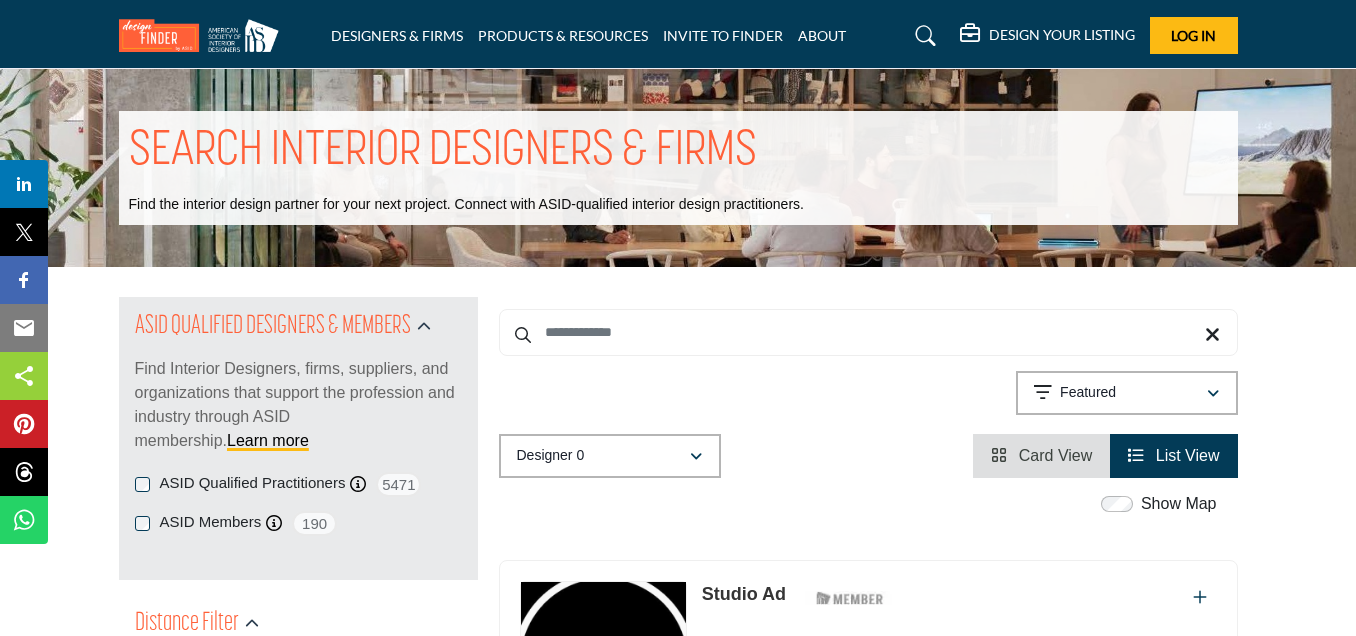 scroll, scrollTop: 3750, scrollLeft: 85, axis: both 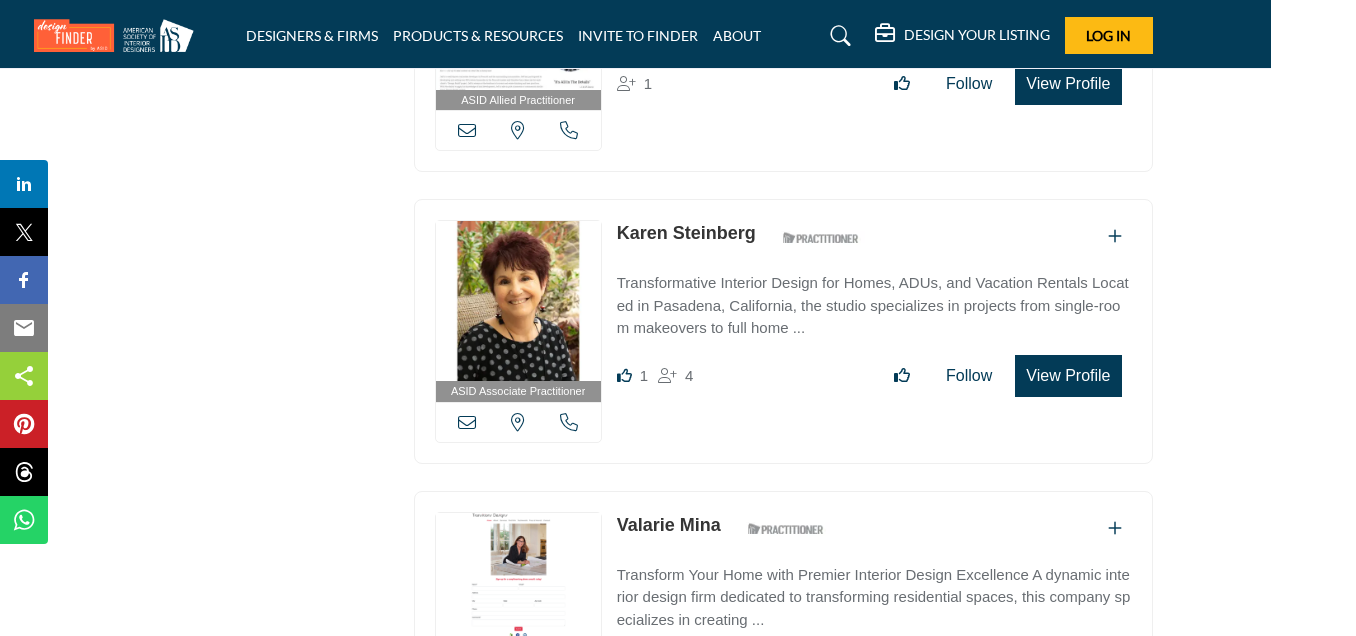 click on "Karen Steinberg" at bounding box center (686, 233) 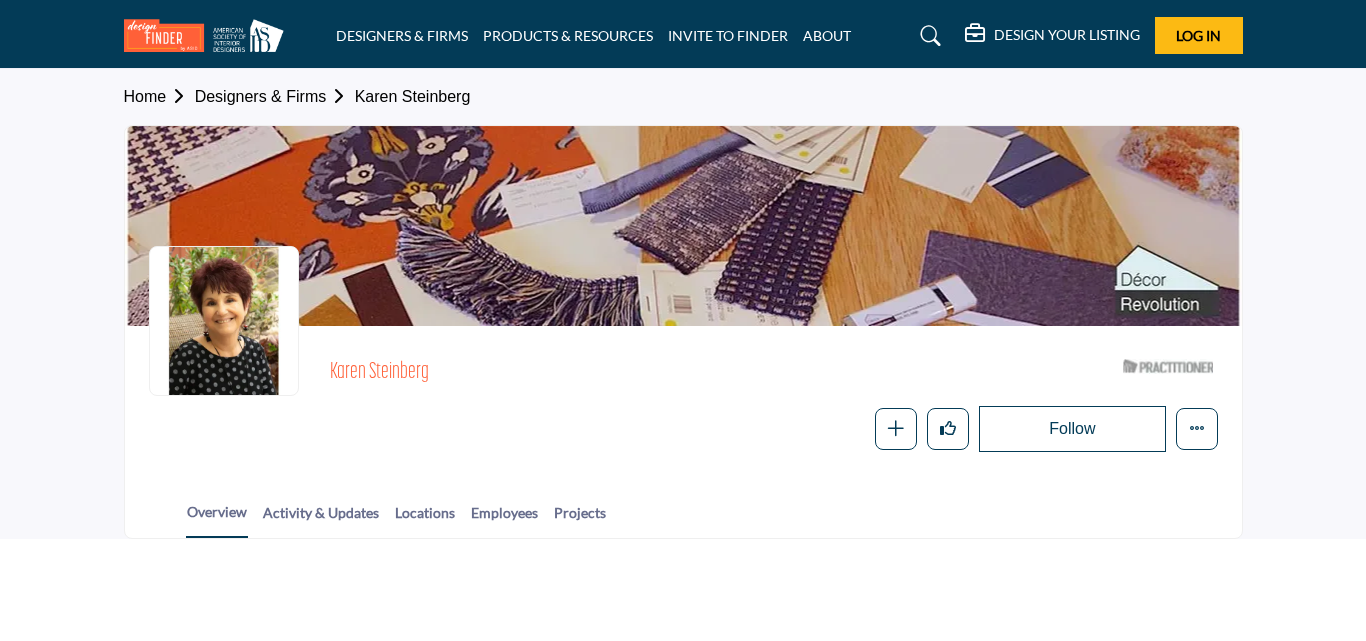 scroll, scrollTop: 0, scrollLeft: 0, axis: both 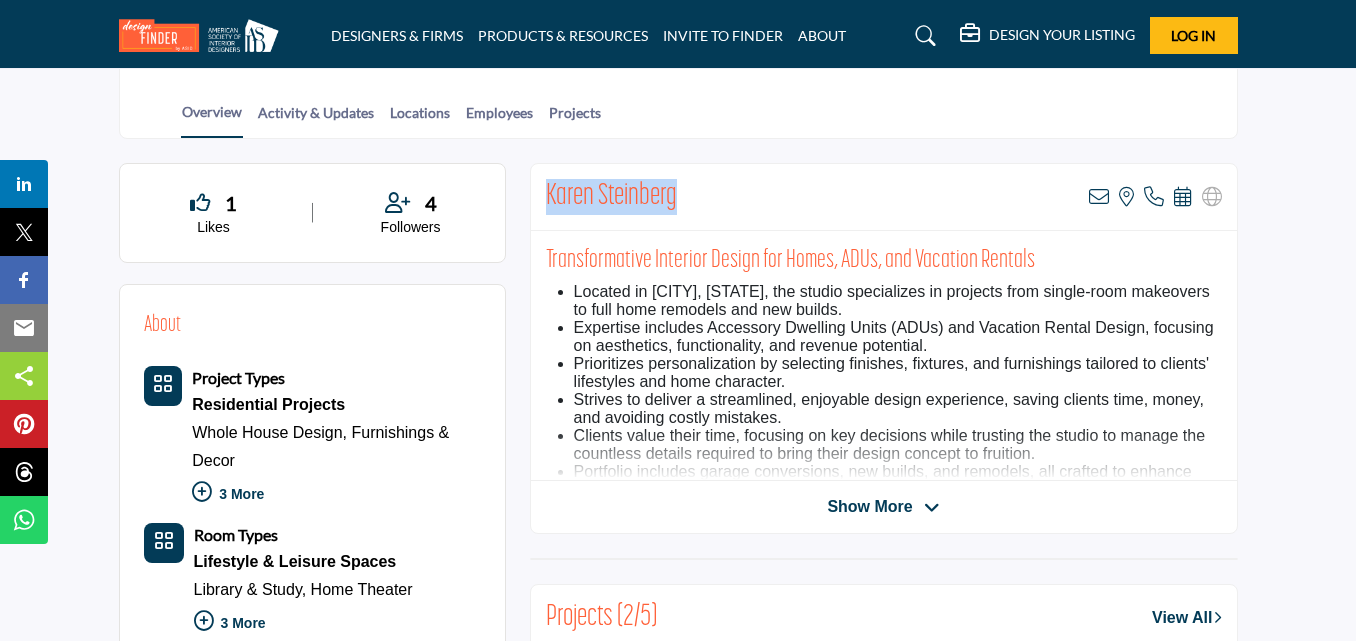 drag, startPoint x: 546, startPoint y: 199, endPoint x: 675, endPoint y: 203, distance: 129.062 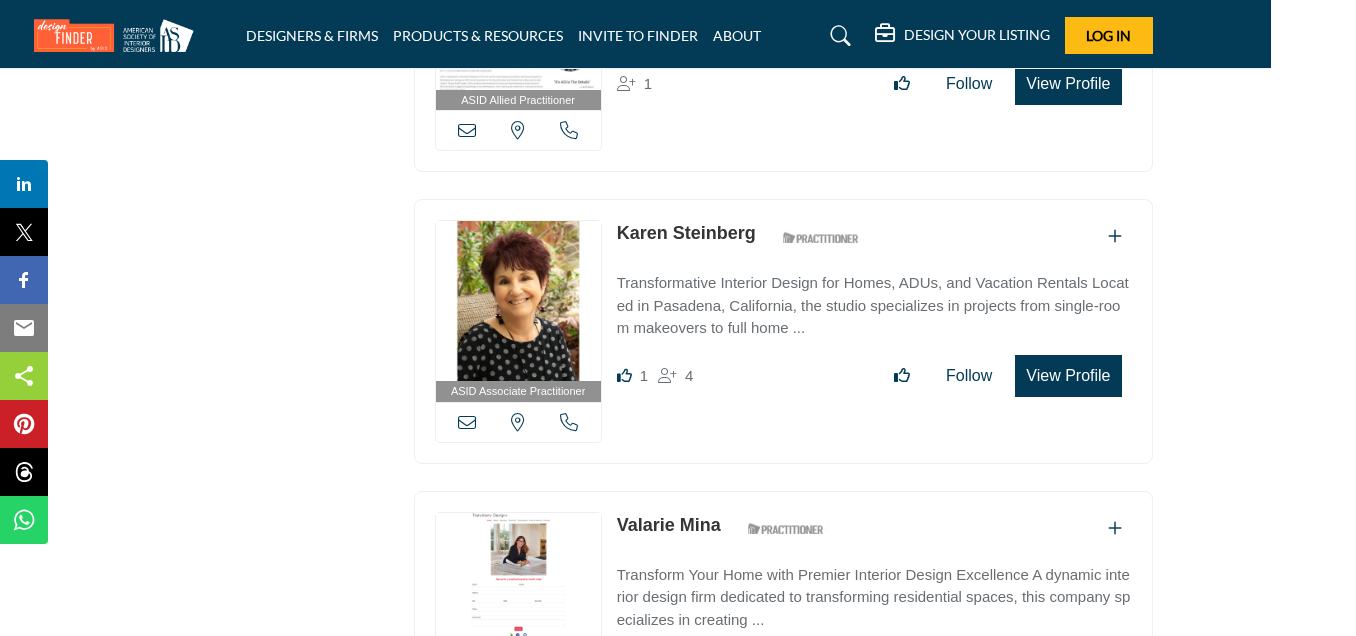 scroll, scrollTop: 0, scrollLeft: 0, axis: both 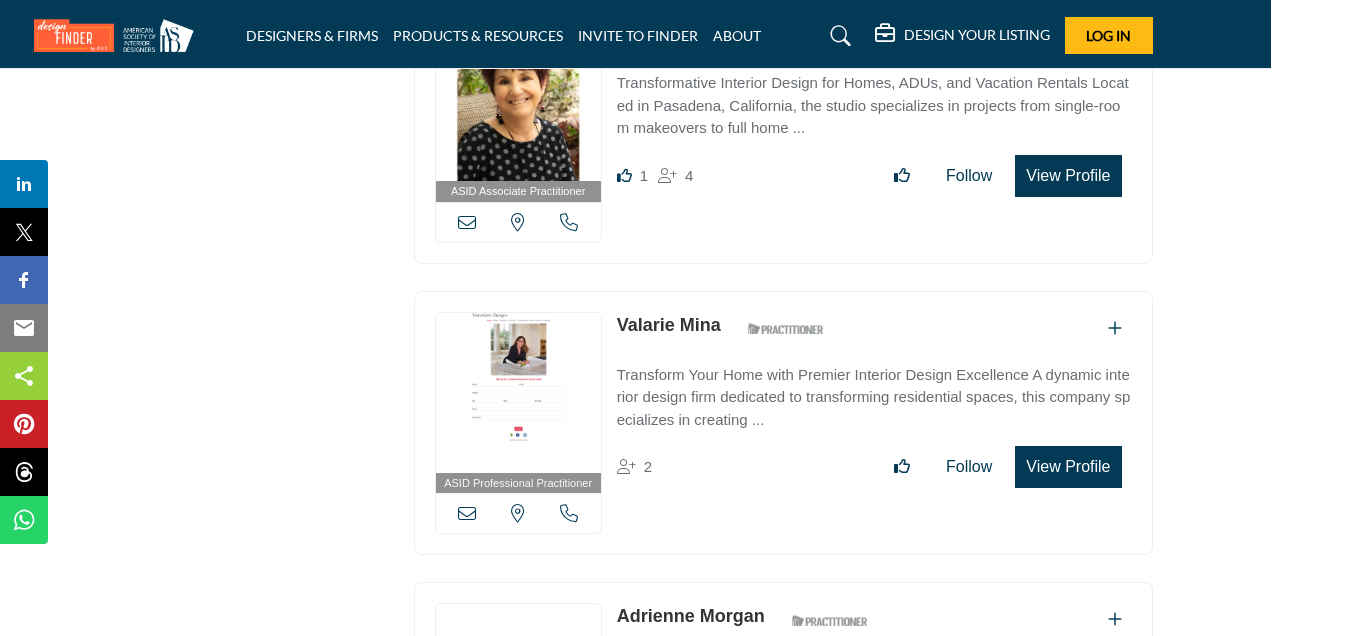 click on "Valarie Mina" at bounding box center [669, 325] 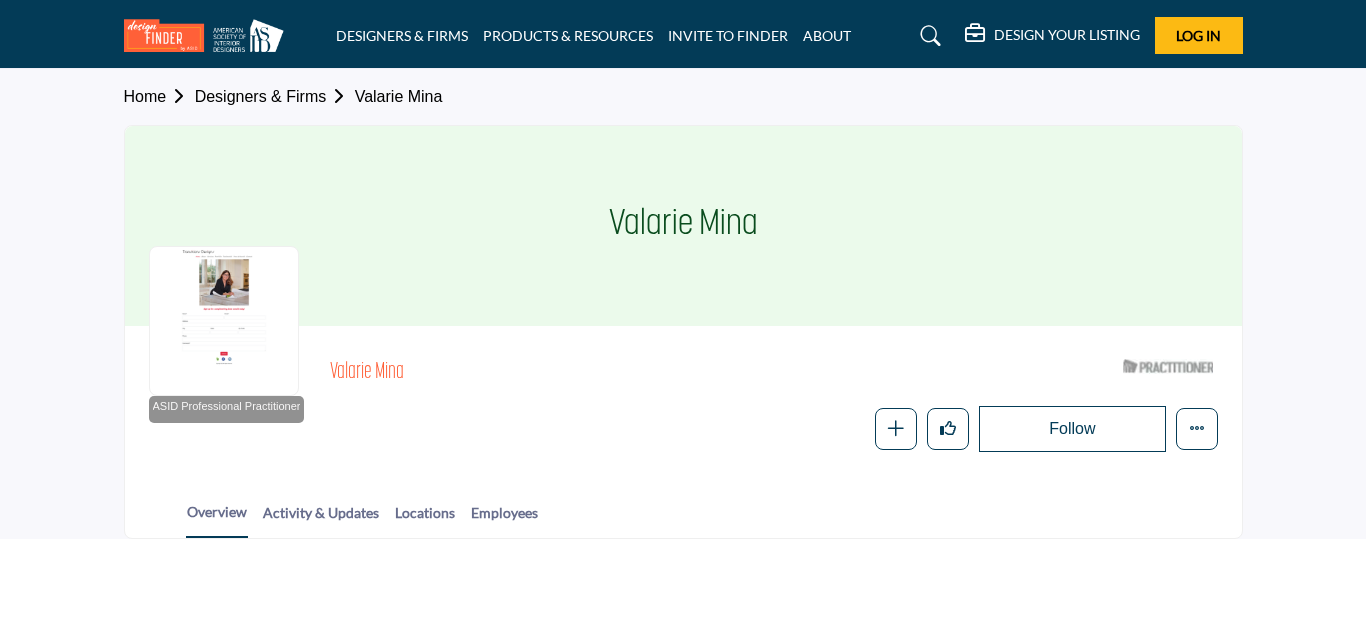 scroll, scrollTop: 0, scrollLeft: 0, axis: both 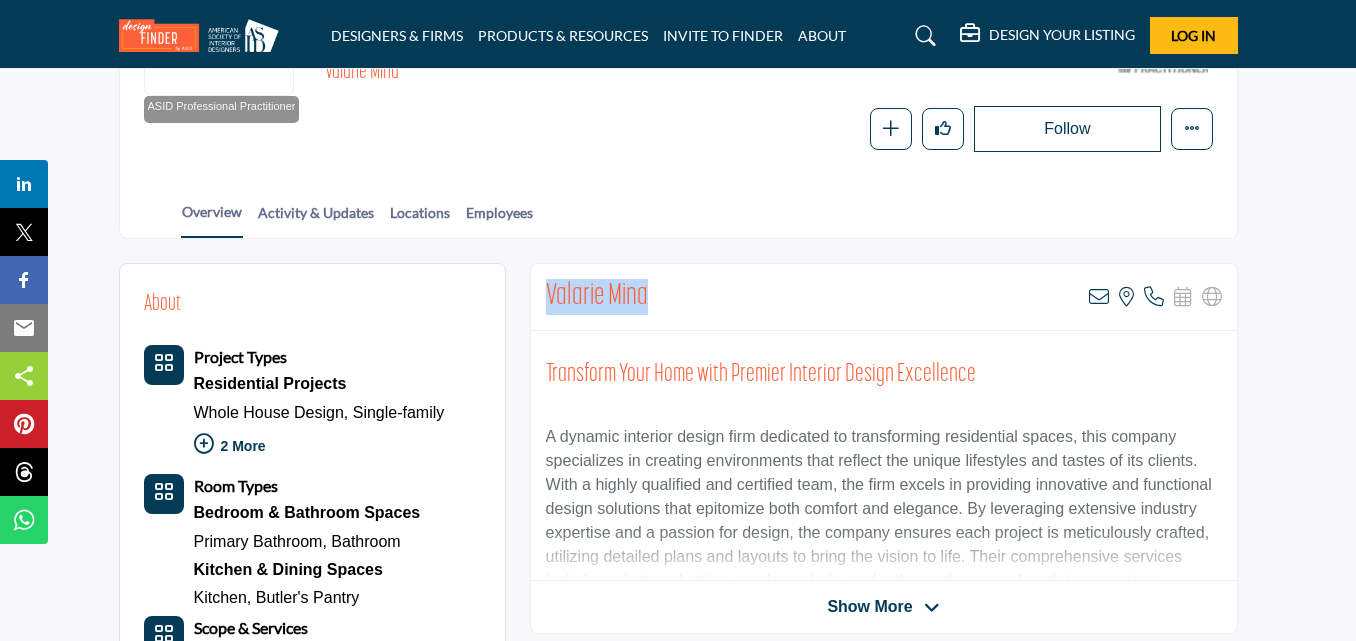 drag, startPoint x: 653, startPoint y: 298, endPoint x: 535, endPoint y: 298, distance: 118 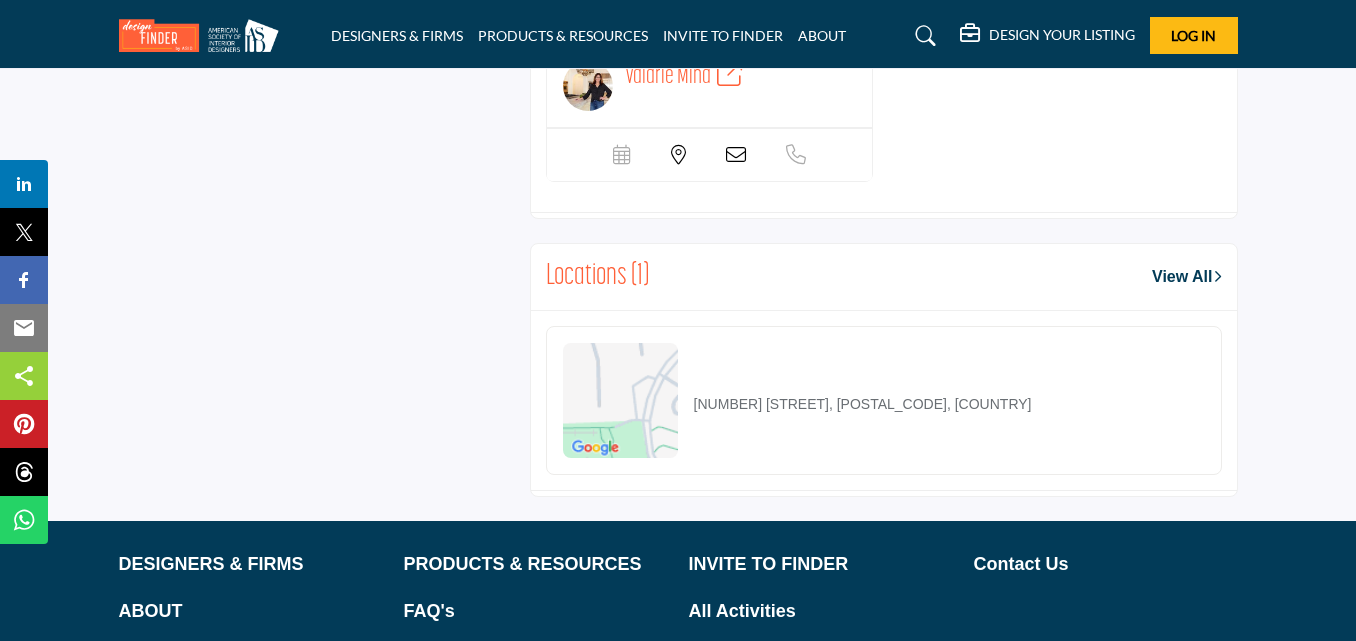 scroll, scrollTop: 100, scrollLeft: 0, axis: vertical 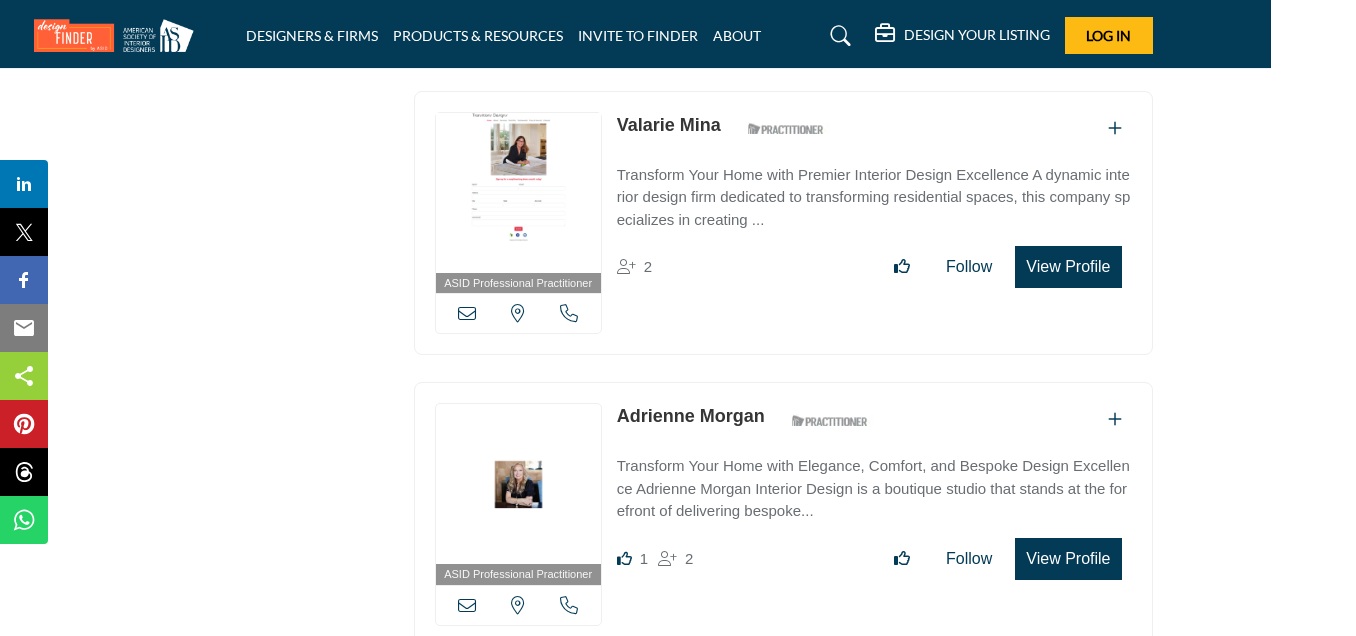 click on "Adrienne Morgan" at bounding box center [691, 416] 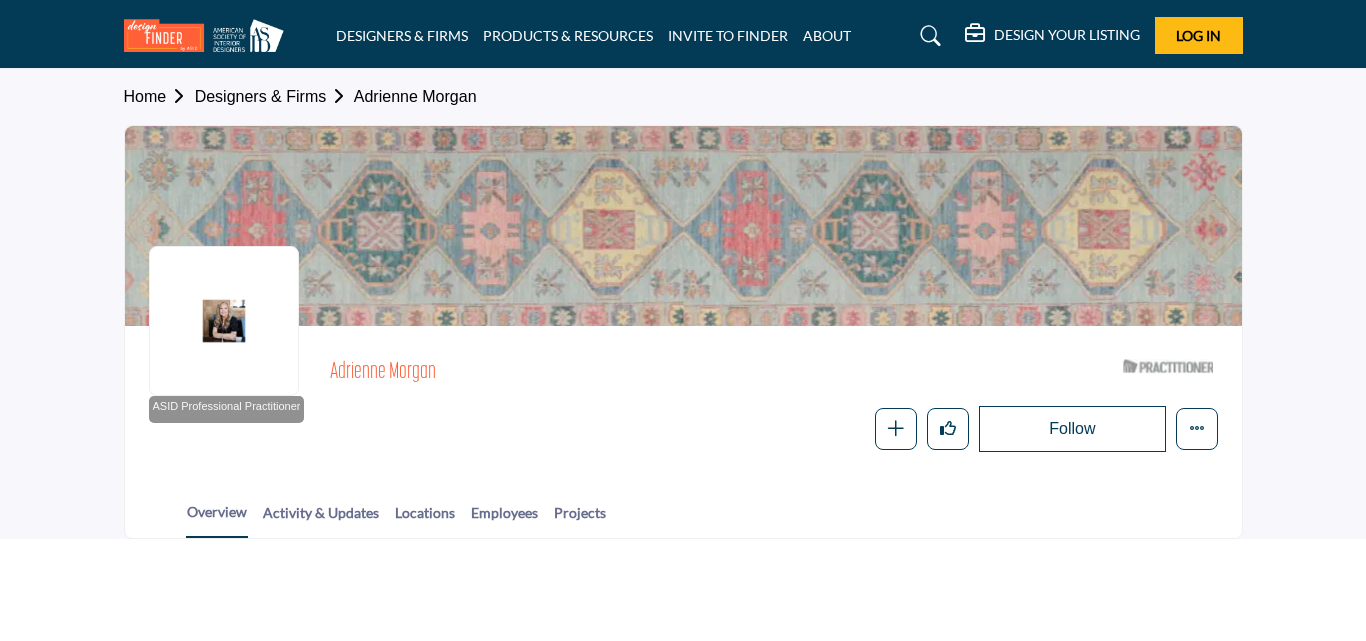 scroll, scrollTop: 0, scrollLeft: 0, axis: both 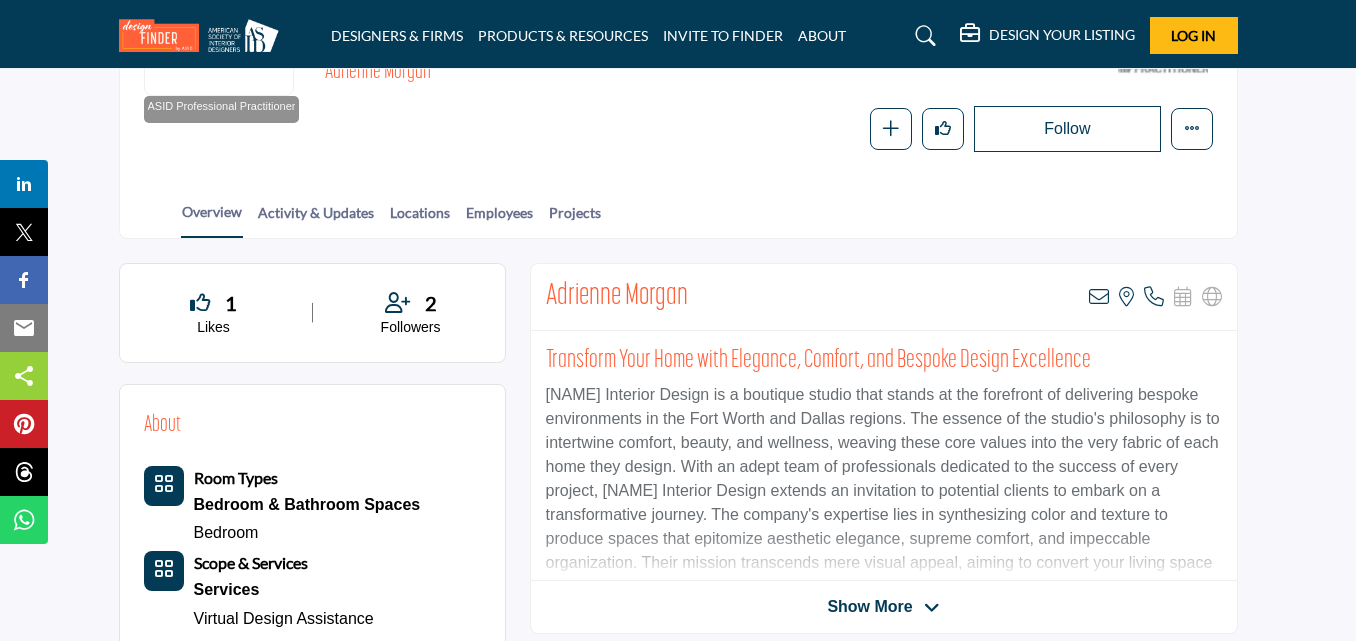 click on "Transform Your Home with Elegance, Comfort, and Bespoke Design Excellence
[NAME] Interior Design is a boutique studio that stands at the forefront of delivering bespoke environments in the Fort Worth and Dallas regions. The essence of the studio's philosophy is to intertwine comfort, beauty, and wellness, weaving these core values into the very fabric of each home they design. With an adept team of professionals dedicated to the success of every project, [NAME] Interior Design extends an invitation to potential clients to embark on a transformative journey. The company's expertise lies in synthesizing color and texture to produce spaces that epitomize aesthetic elegance, supreme comfort, and impeccable organization. Their mission transcends mere visual appeal, aiming to convert your living space into a functional, luxurious haven that beckons with a sense of tranquility and grandeur." at bounding box center [884, 456] 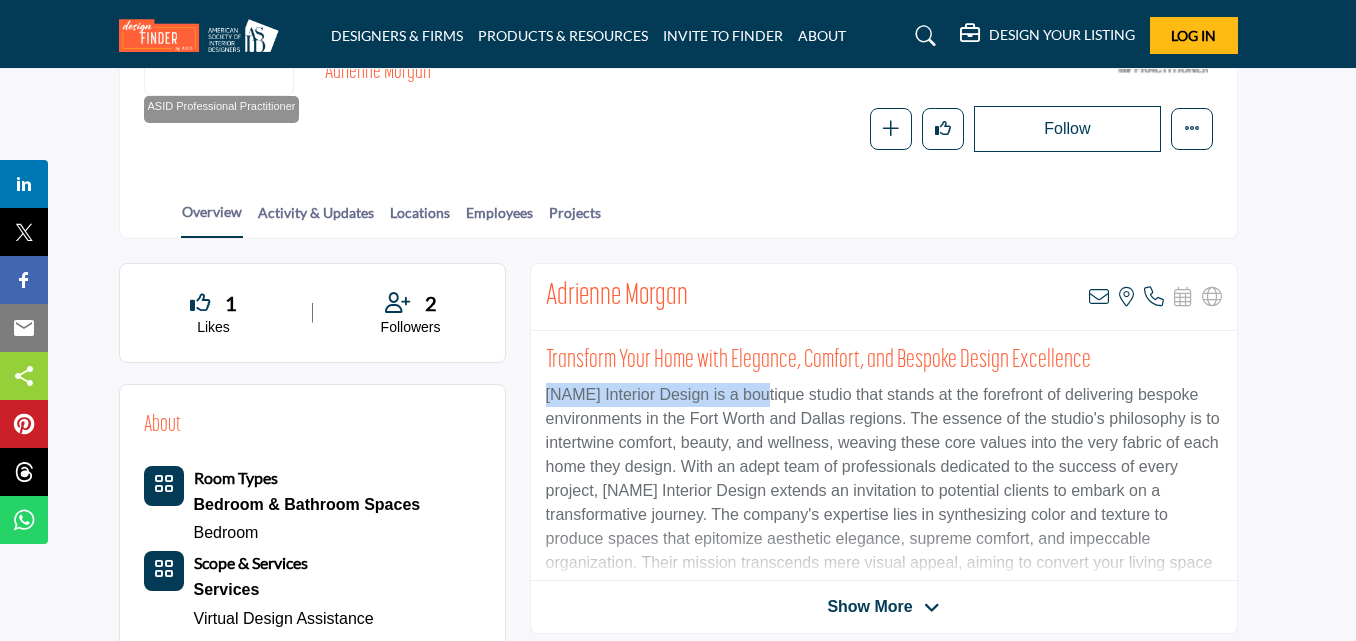 drag, startPoint x: 546, startPoint y: 396, endPoint x: 775, endPoint y: 393, distance: 229.01965 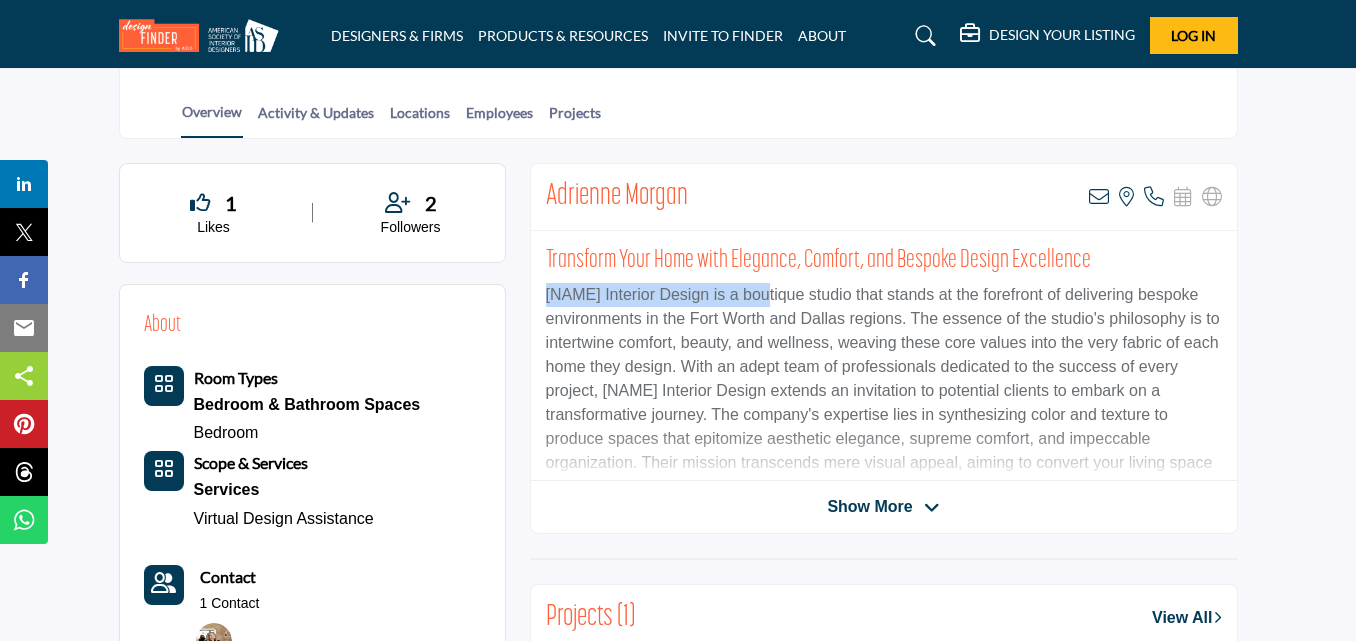 scroll, scrollTop: 100, scrollLeft: 0, axis: vertical 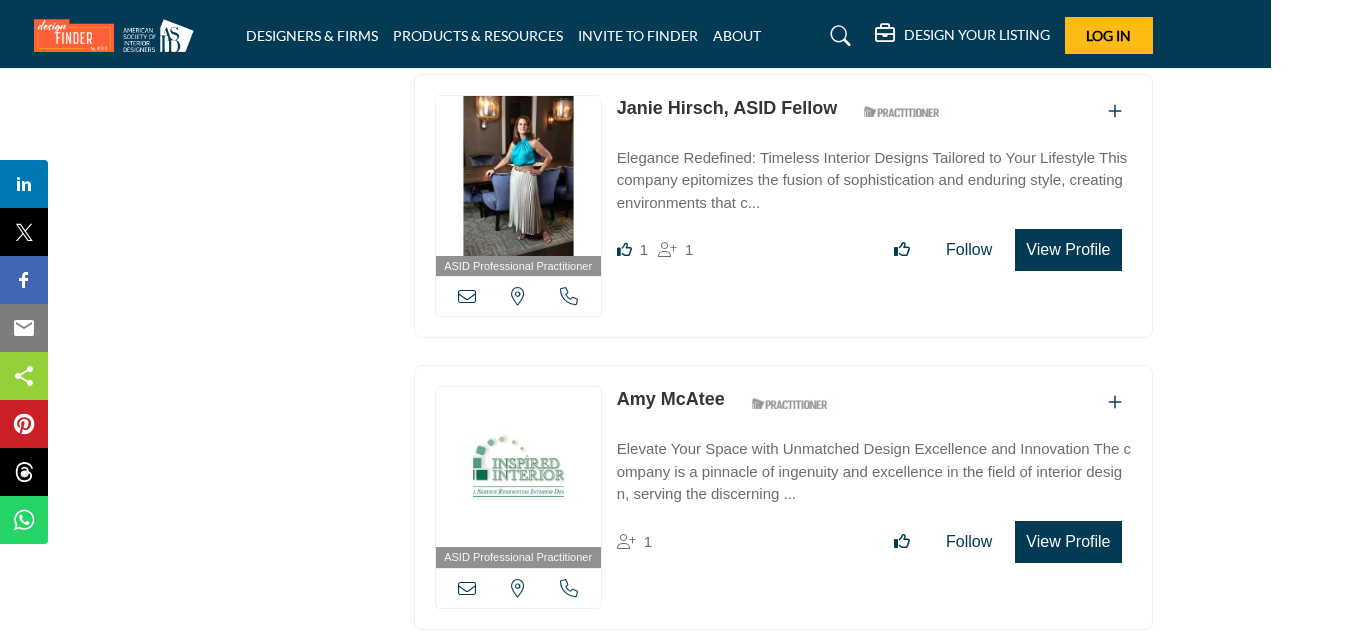 click on "Amy McAtee" at bounding box center (671, 399) 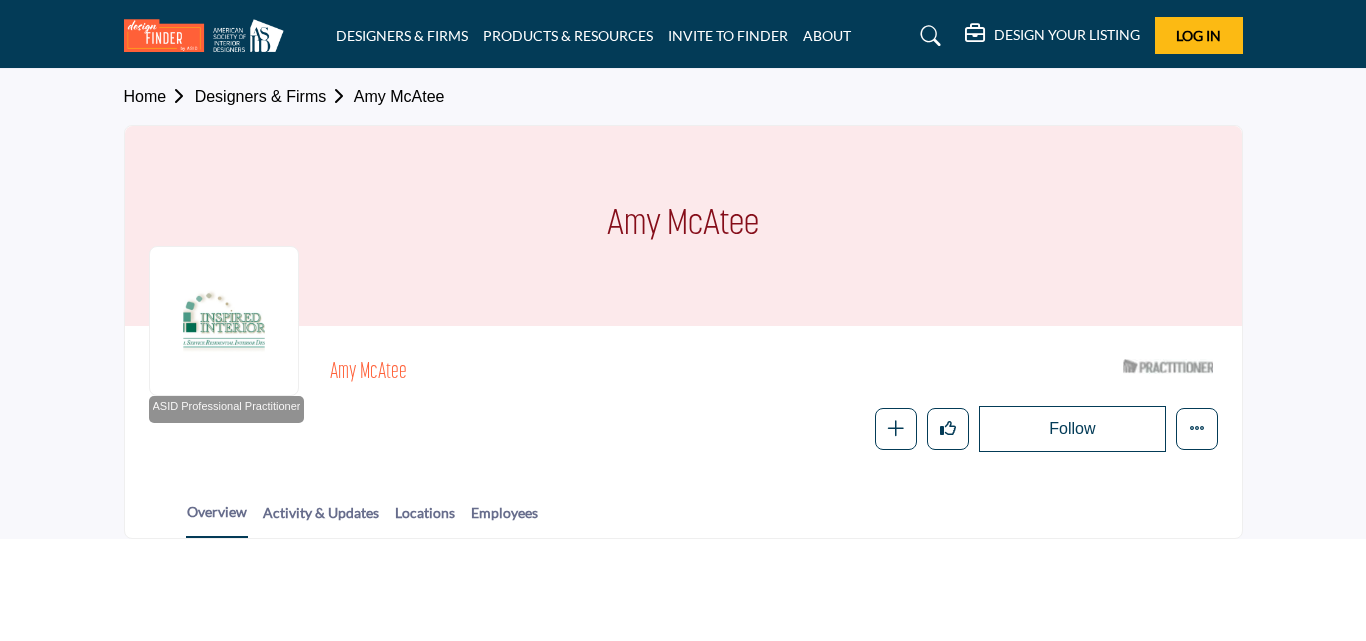 scroll, scrollTop: 0, scrollLeft: 0, axis: both 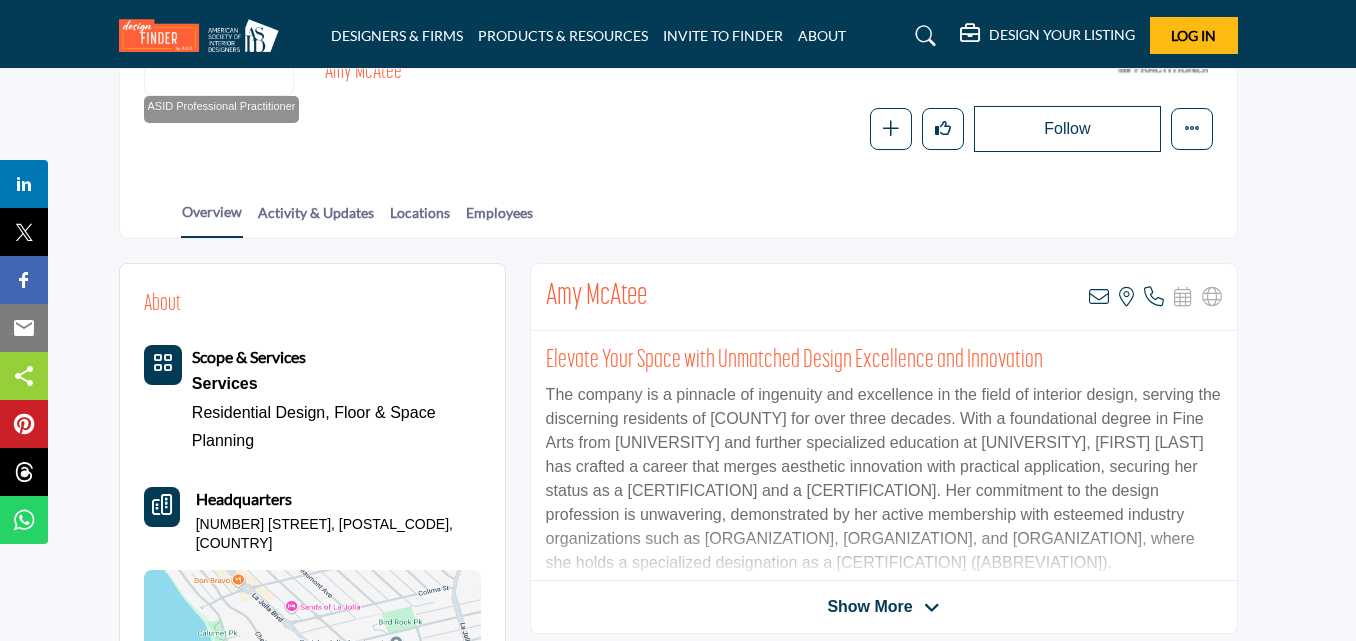 click on "Show More" at bounding box center [869, 607] 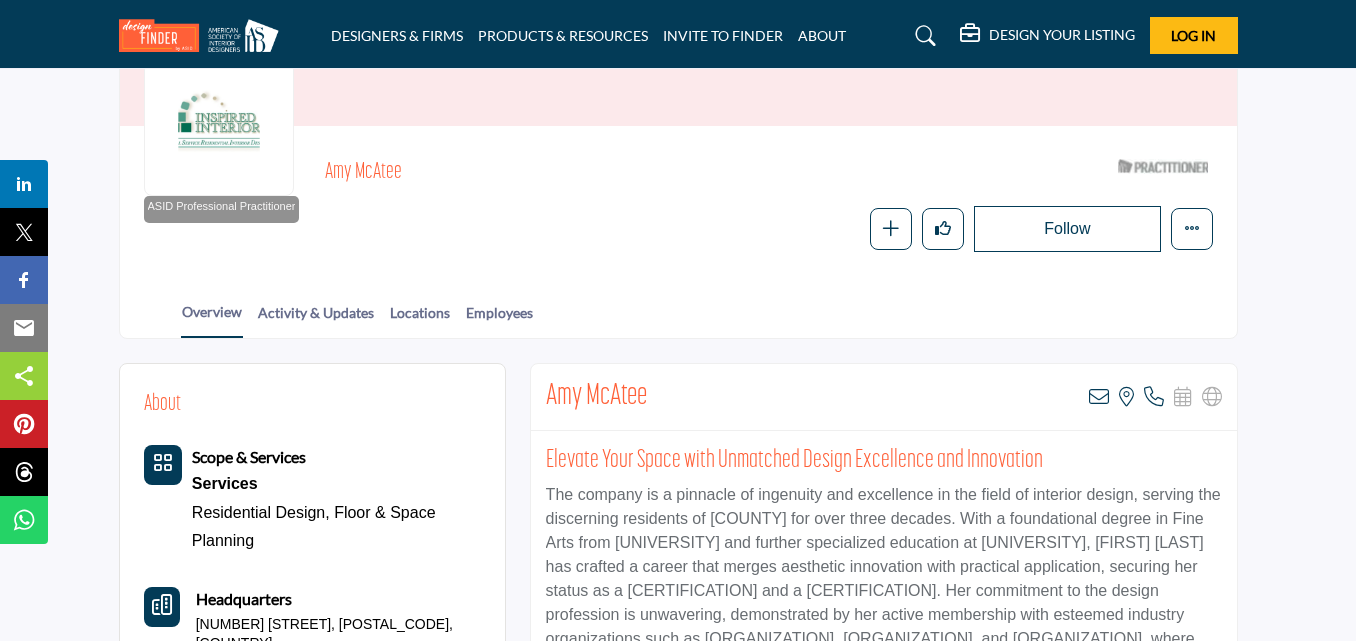 scroll, scrollTop: 300, scrollLeft: 0, axis: vertical 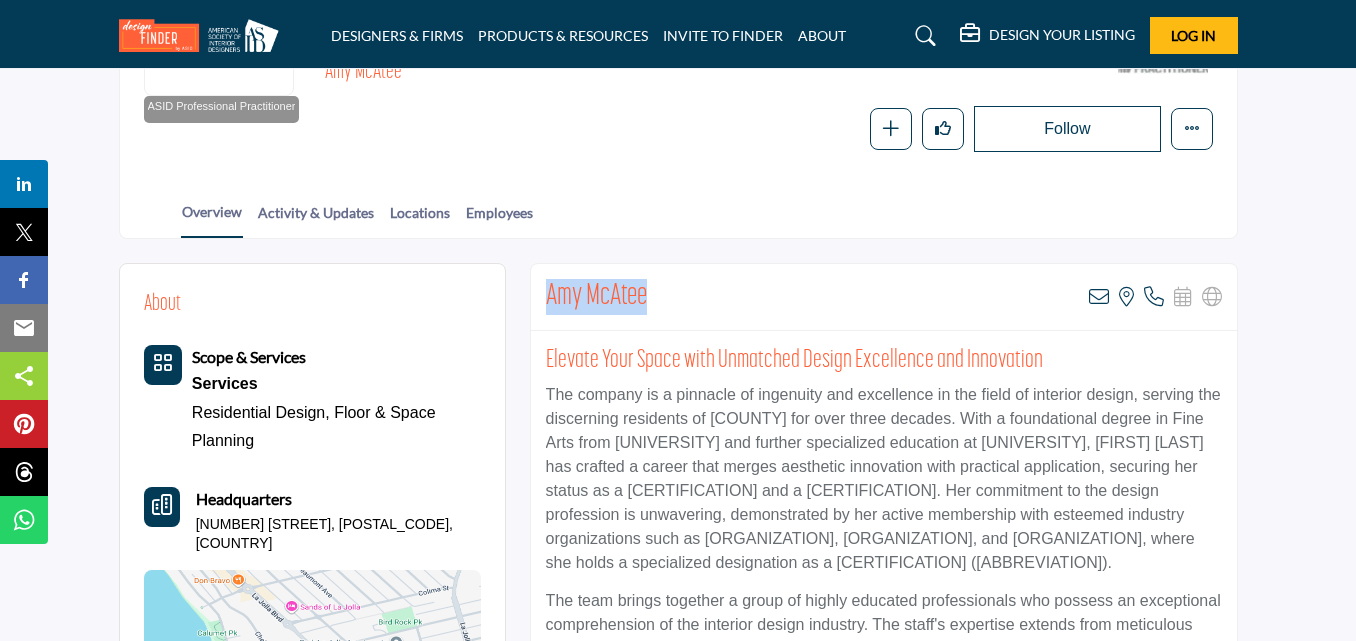 drag, startPoint x: 678, startPoint y: 289, endPoint x: 525, endPoint y: 285, distance: 153.05228 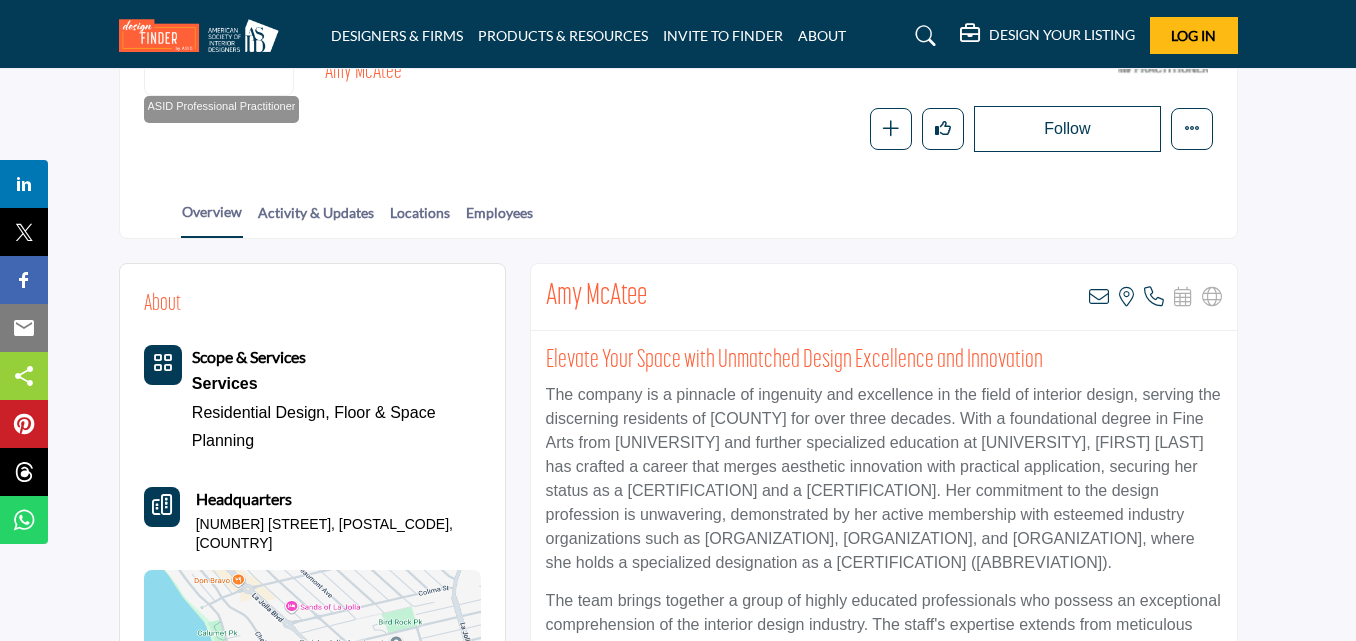 scroll, scrollTop: 0, scrollLeft: 0, axis: both 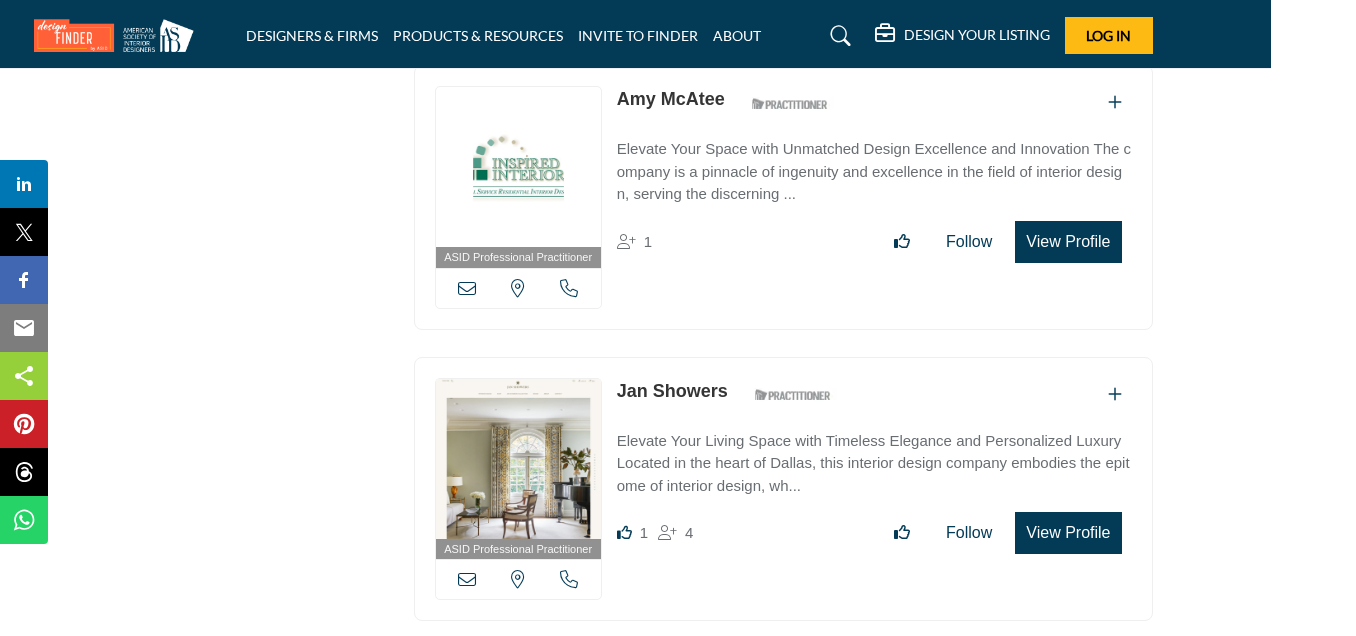 drag, startPoint x: 671, startPoint y: 369, endPoint x: 667, endPoint y: 383, distance: 14.56022 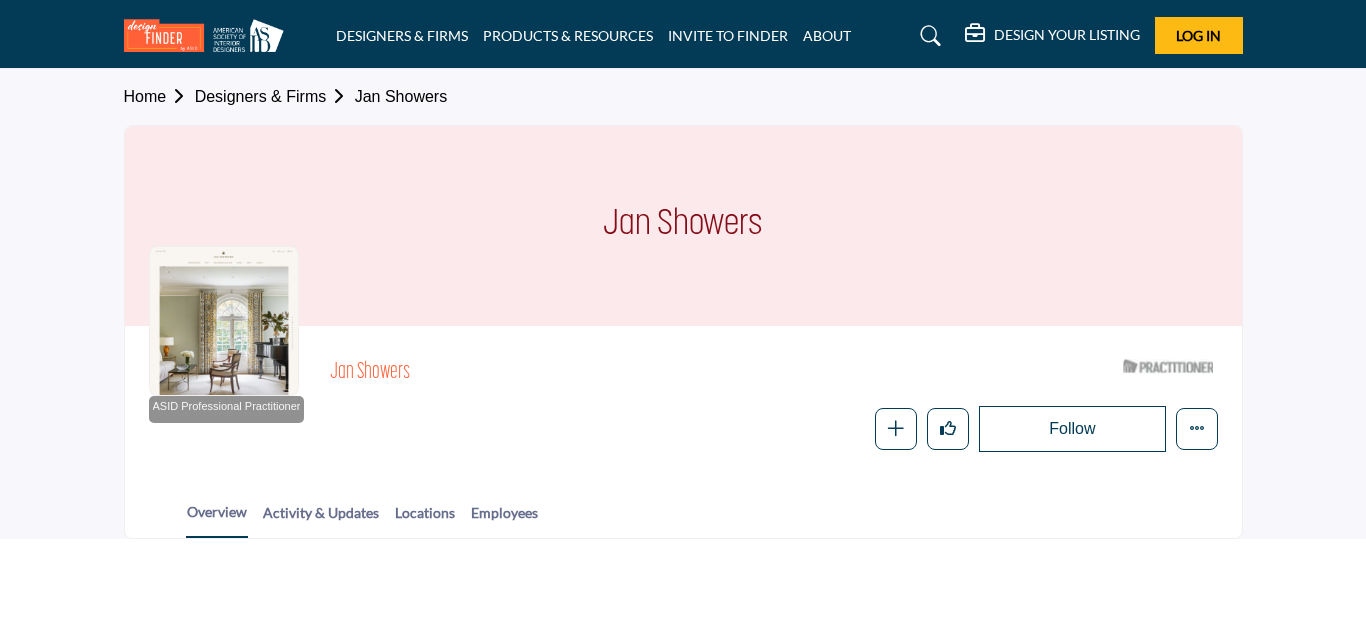 scroll, scrollTop: 0, scrollLeft: 0, axis: both 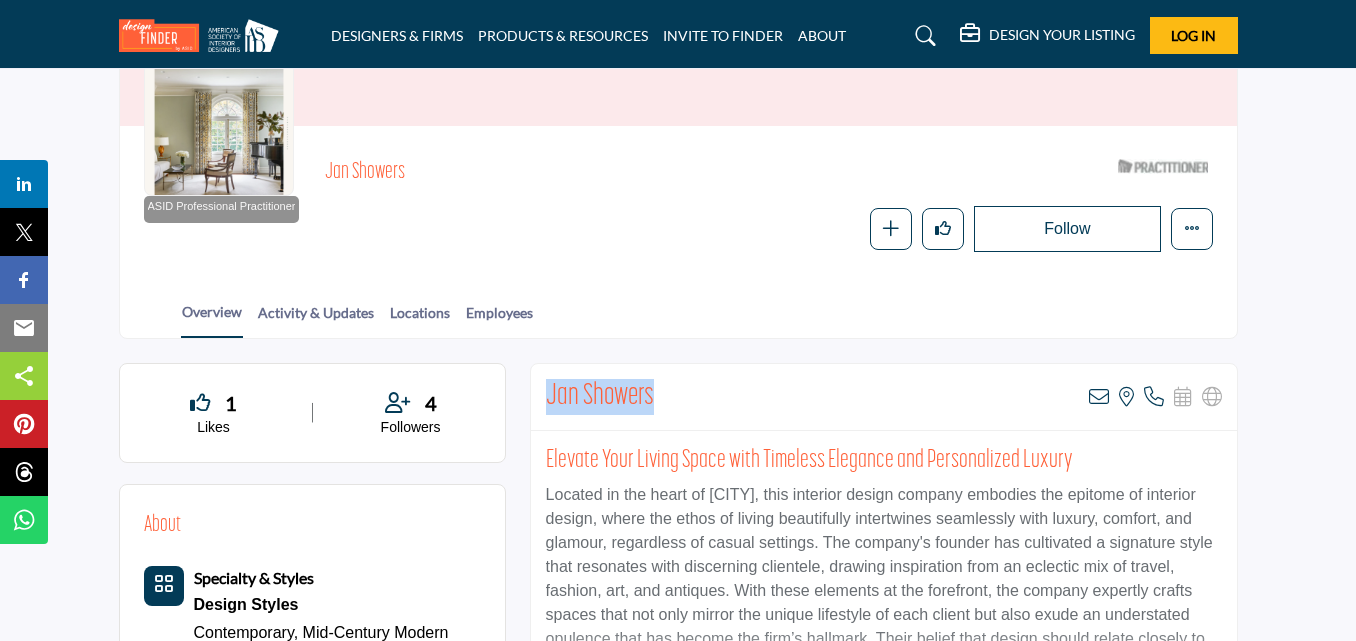 drag, startPoint x: 660, startPoint y: 399, endPoint x: 542, endPoint y: 402, distance: 118.03813 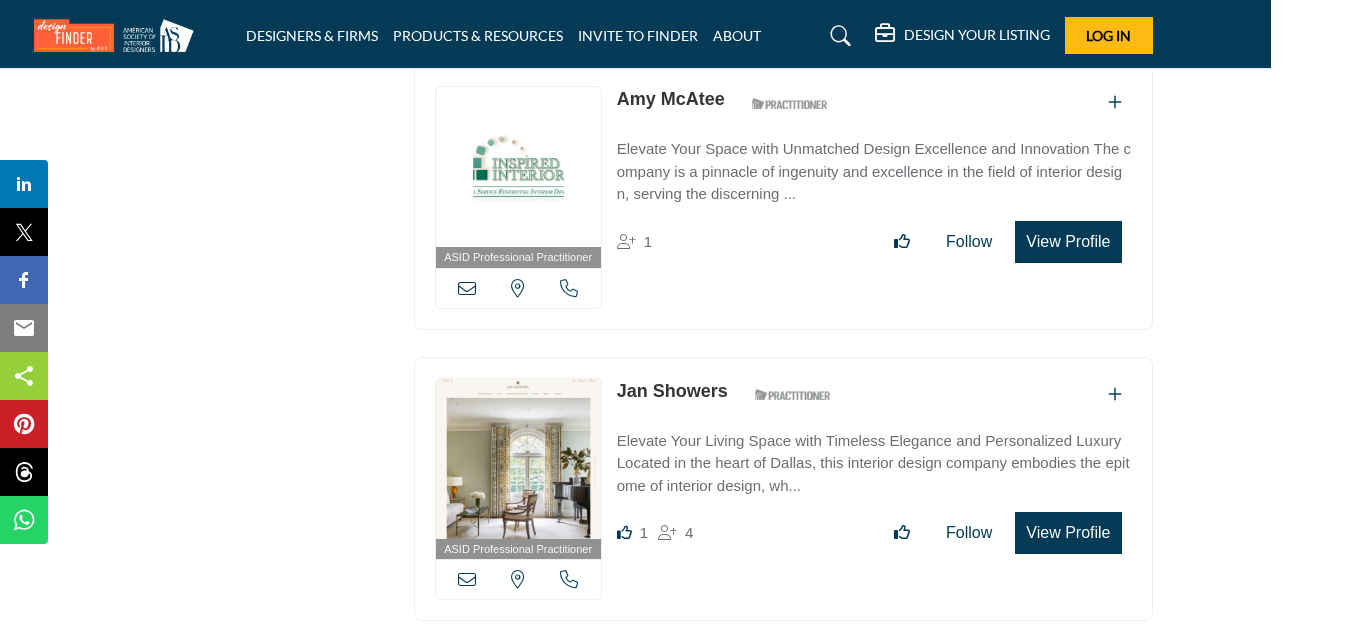 scroll, scrollTop: 5450, scrollLeft: 85, axis: both 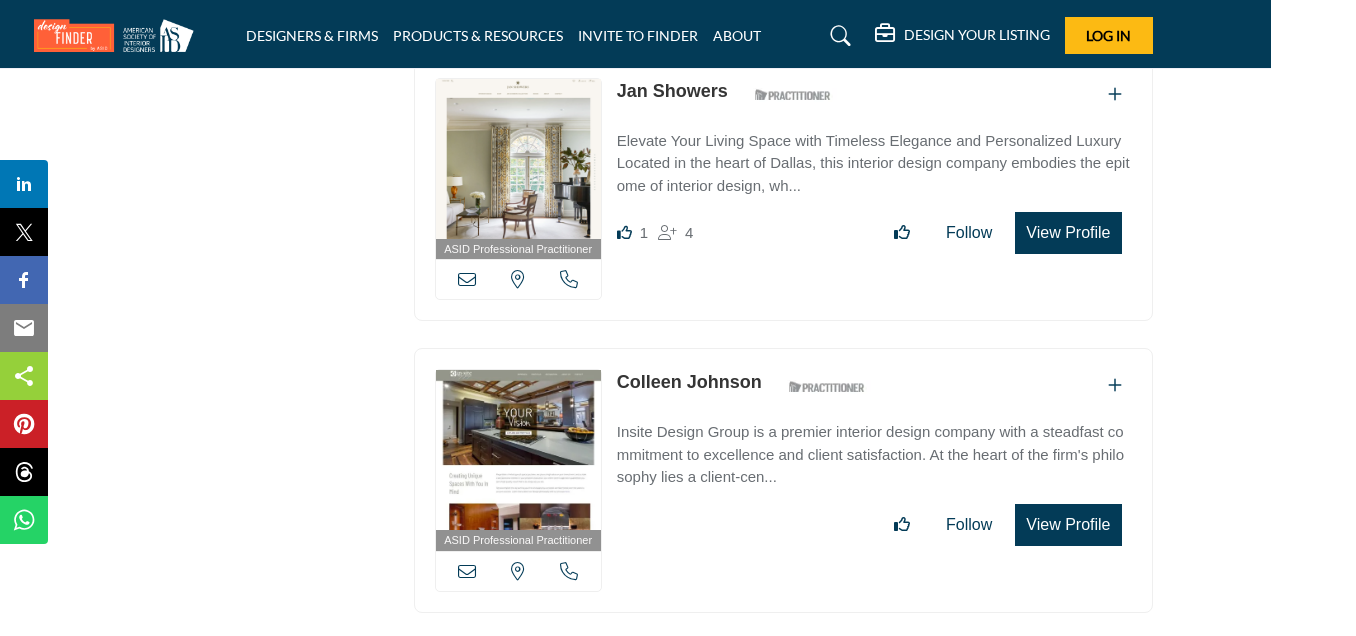 click on "Colleen Johnson" at bounding box center [689, 382] 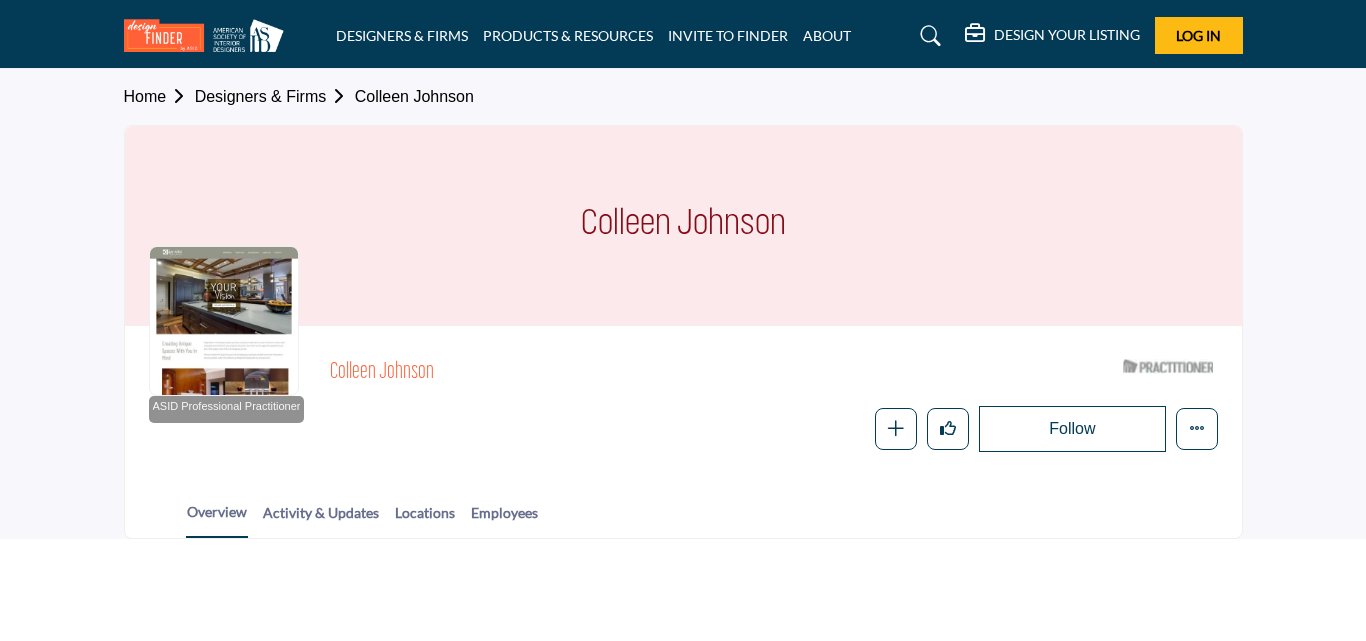 scroll, scrollTop: 0, scrollLeft: 0, axis: both 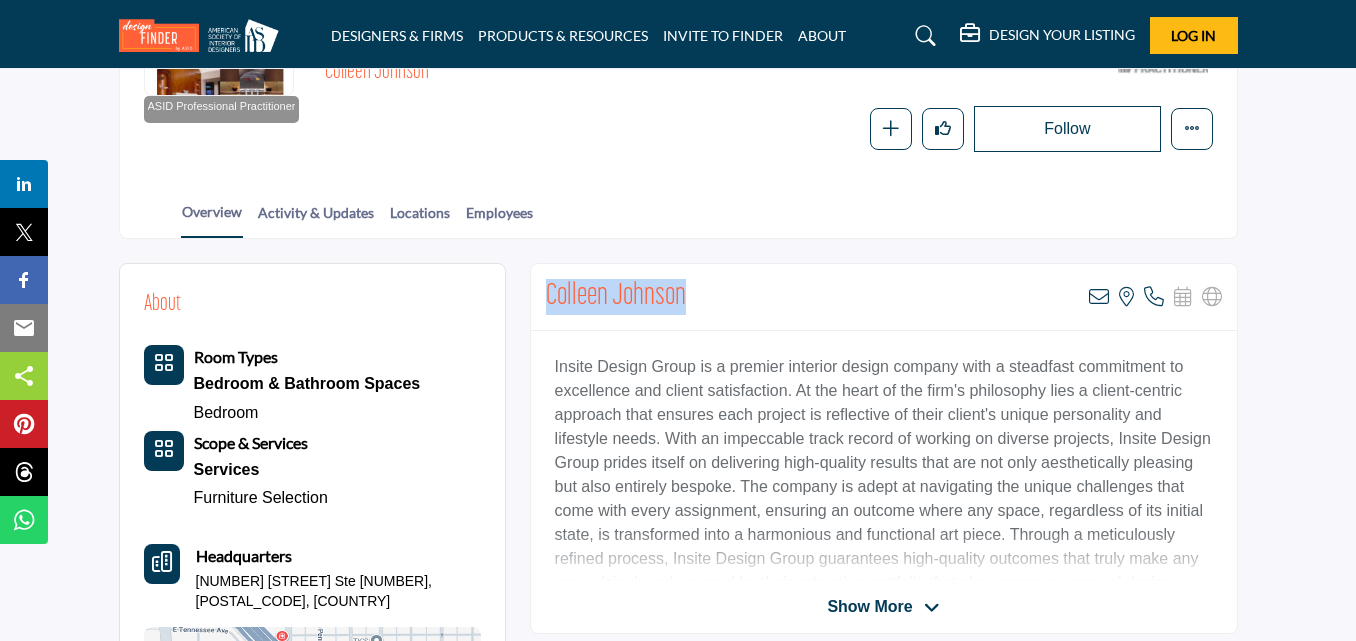 drag, startPoint x: 549, startPoint y: 284, endPoint x: 681, endPoint y: 288, distance: 132.0606 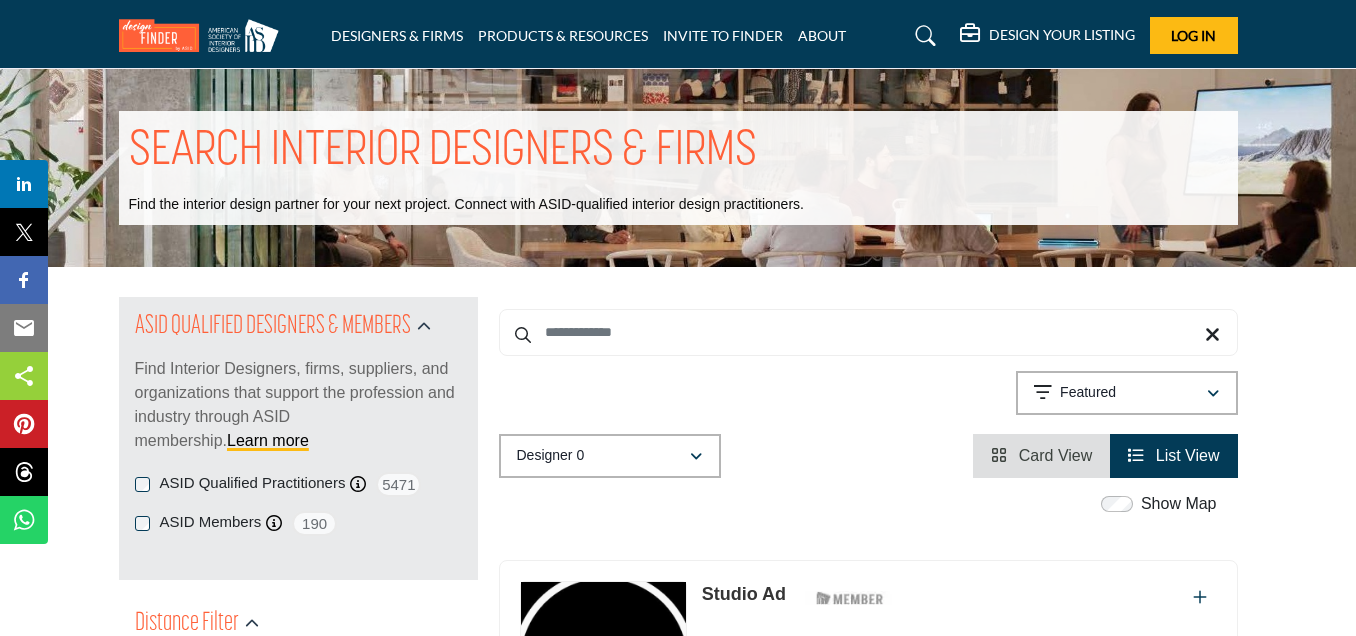 scroll, scrollTop: 5750, scrollLeft: 85, axis: both 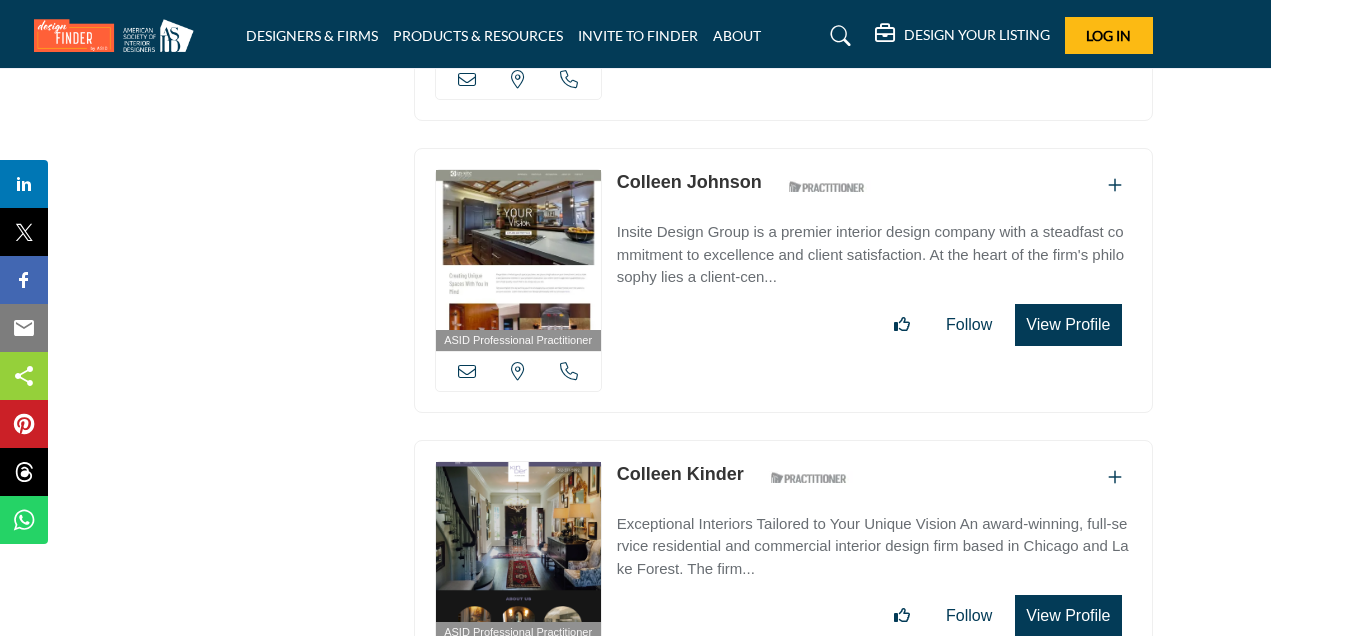 click on "Colleen Kinder" at bounding box center (680, 474) 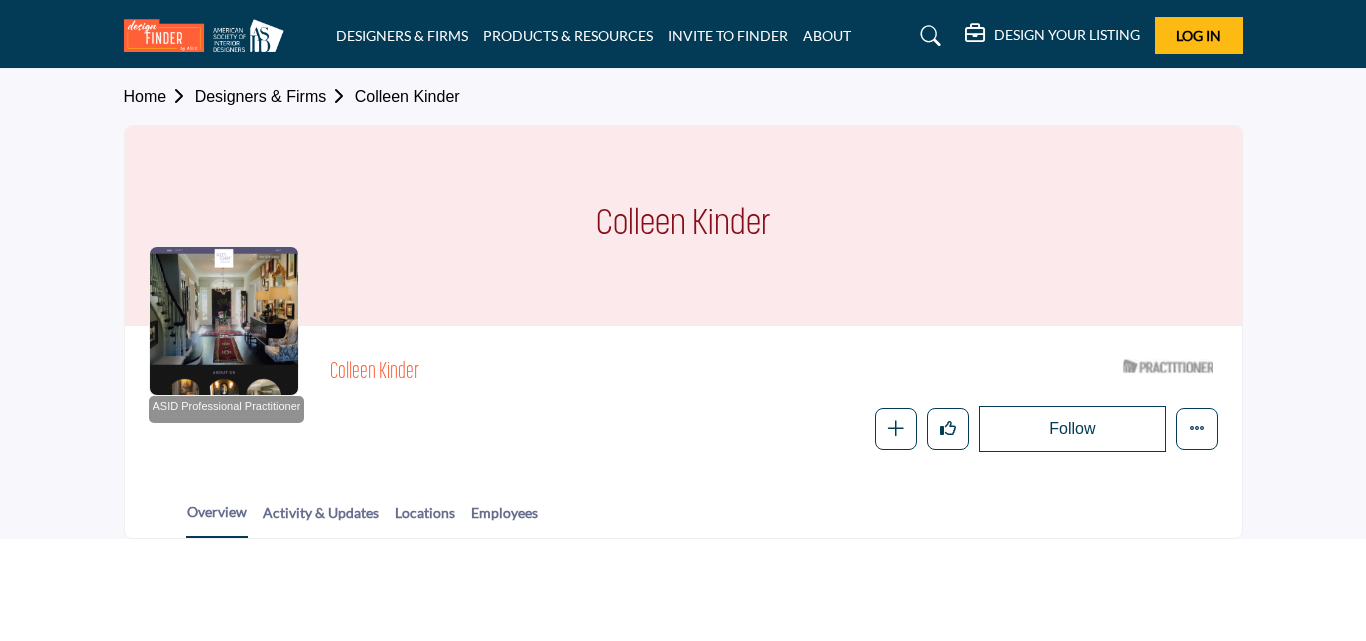 scroll, scrollTop: 0, scrollLeft: 0, axis: both 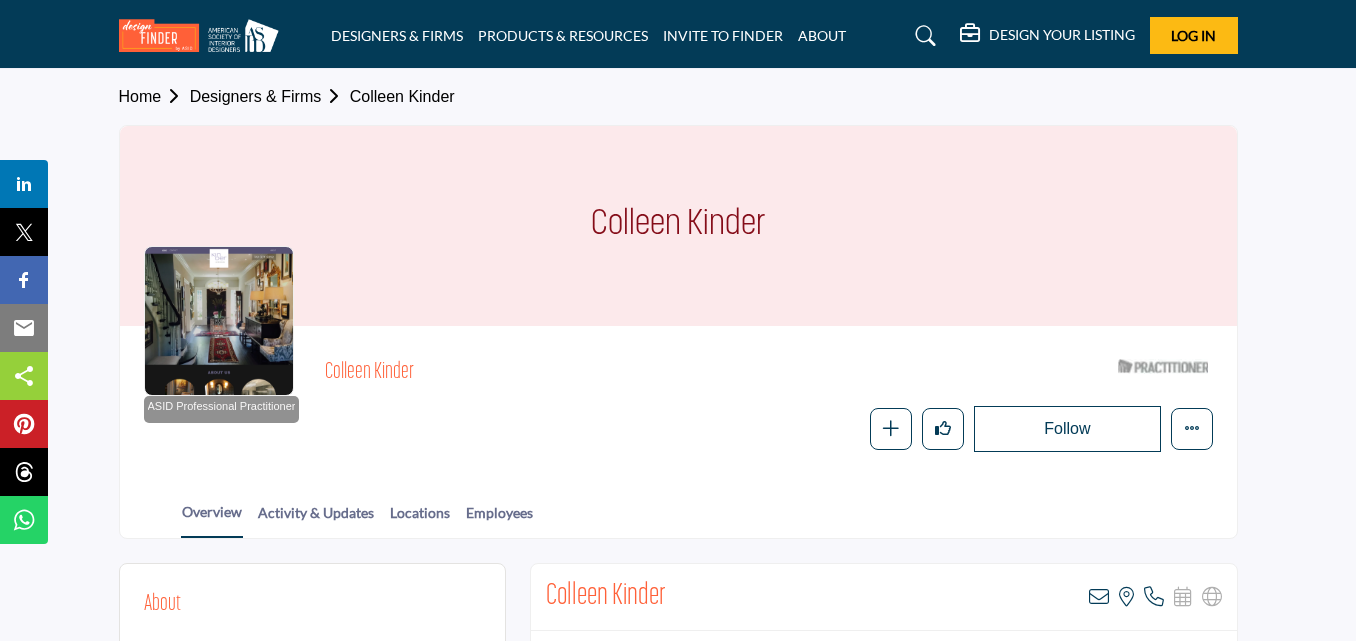 drag, startPoint x: 595, startPoint y: 221, endPoint x: 765, endPoint y: 220, distance: 170.00294 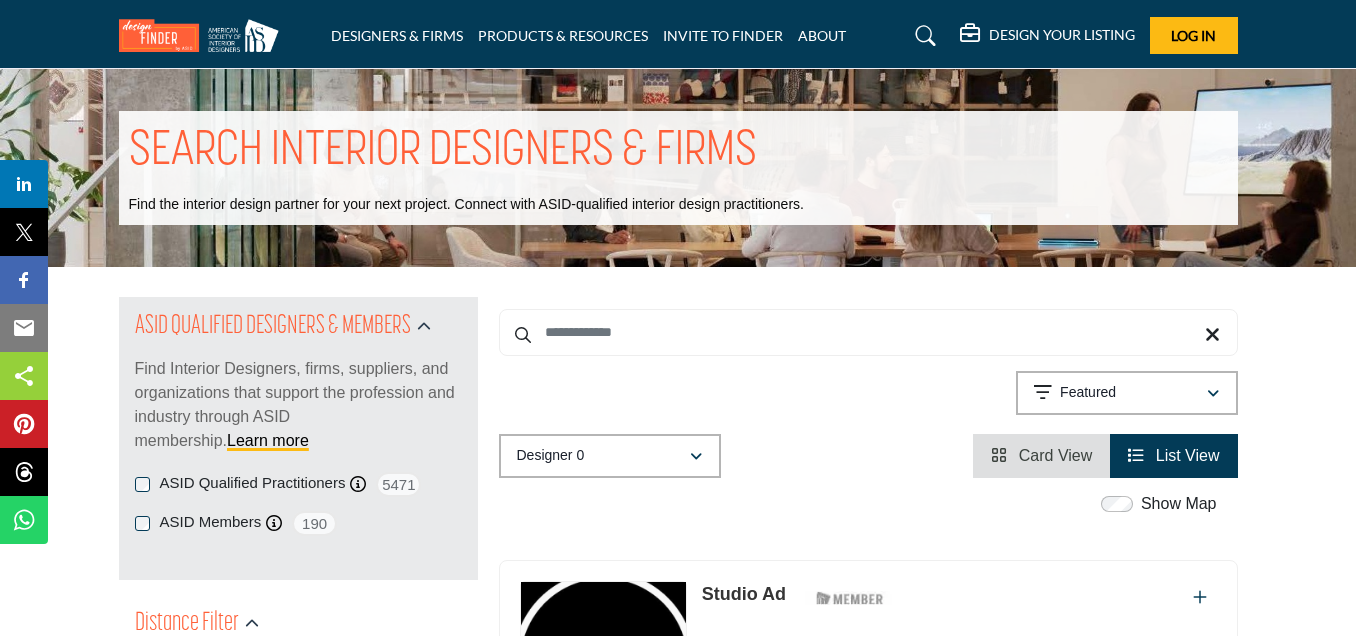 scroll, scrollTop: 5950, scrollLeft: 85, axis: both 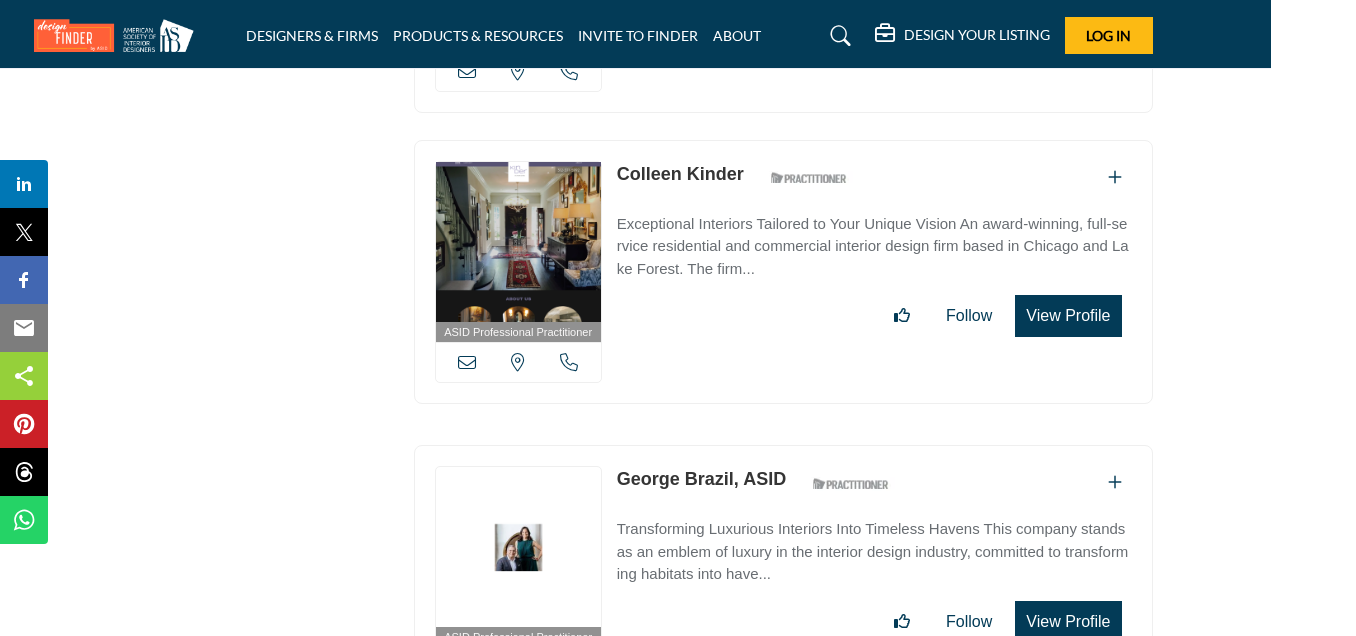 click on "George Brazil, ASID" at bounding box center [701, 479] 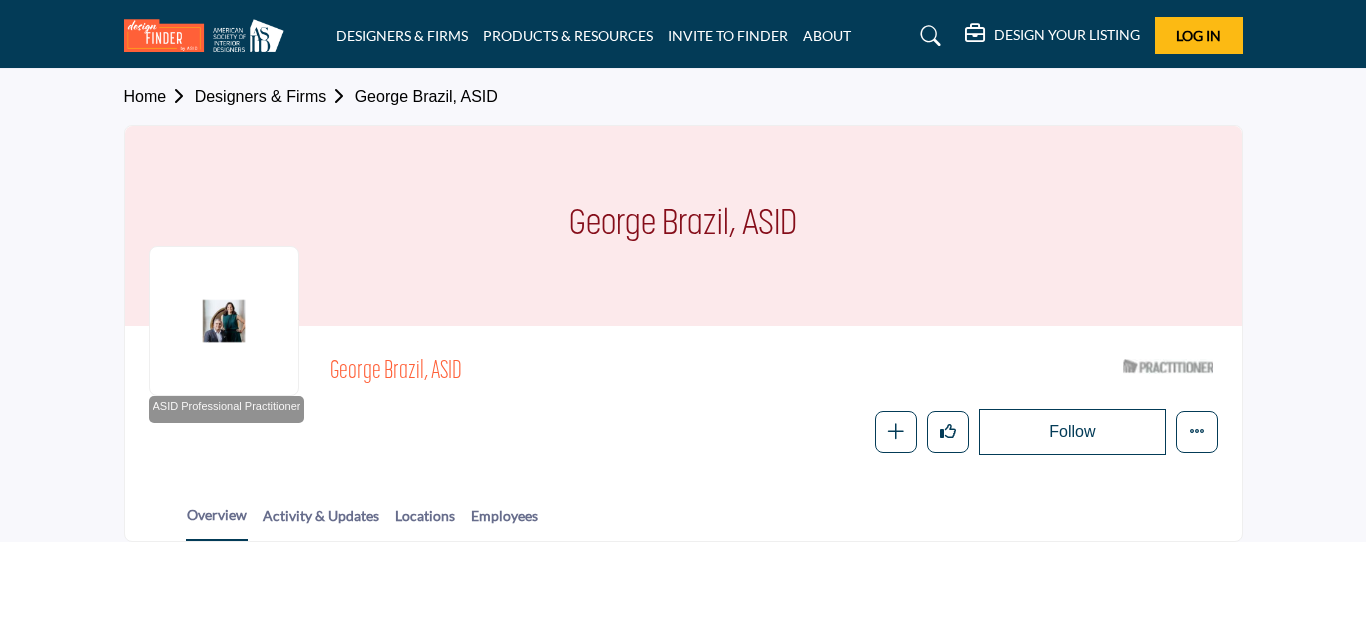 scroll, scrollTop: 0, scrollLeft: 0, axis: both 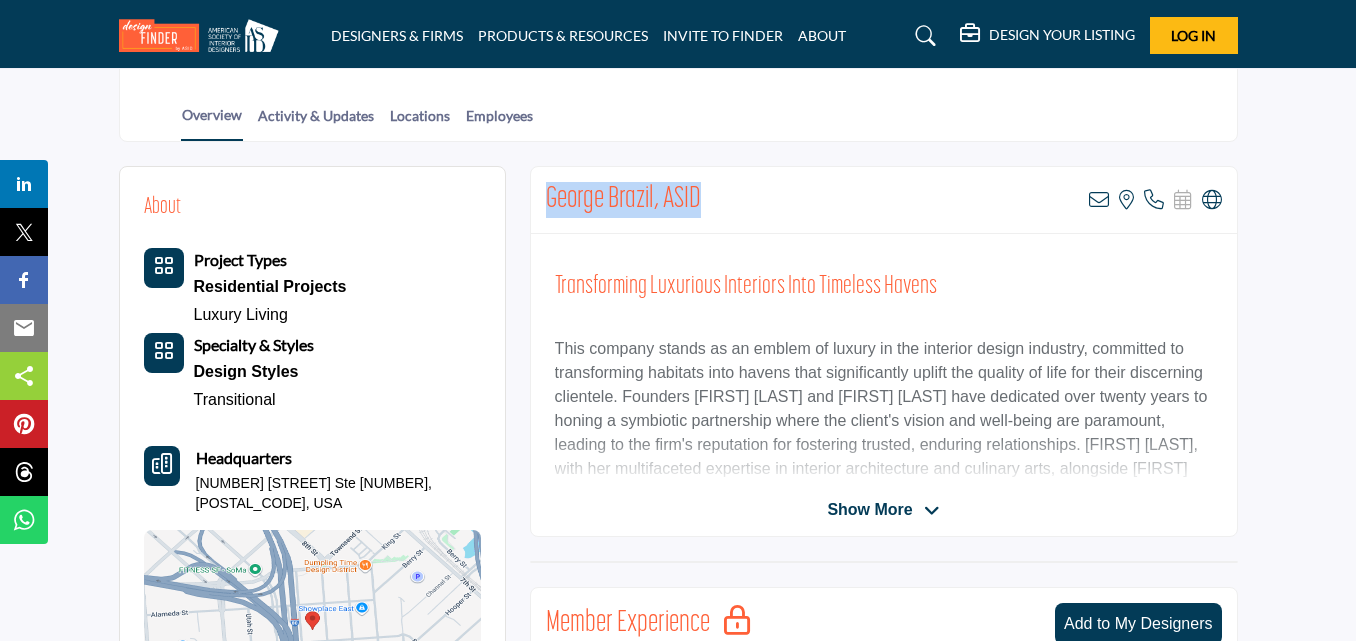 drag, startPoint x: 715, startPoint y: 193, endPoint x: 546, endPoint y: 188, distance: 169.07394 